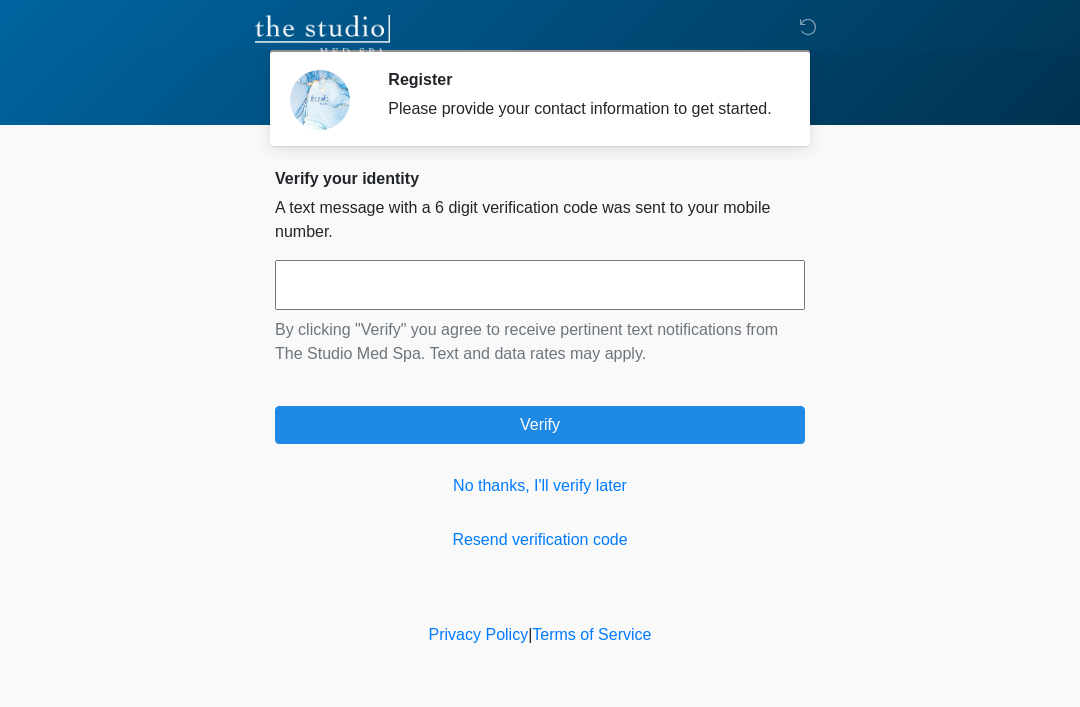 scroll, scrollTop: 0, scrollLeft: 0, axis: both 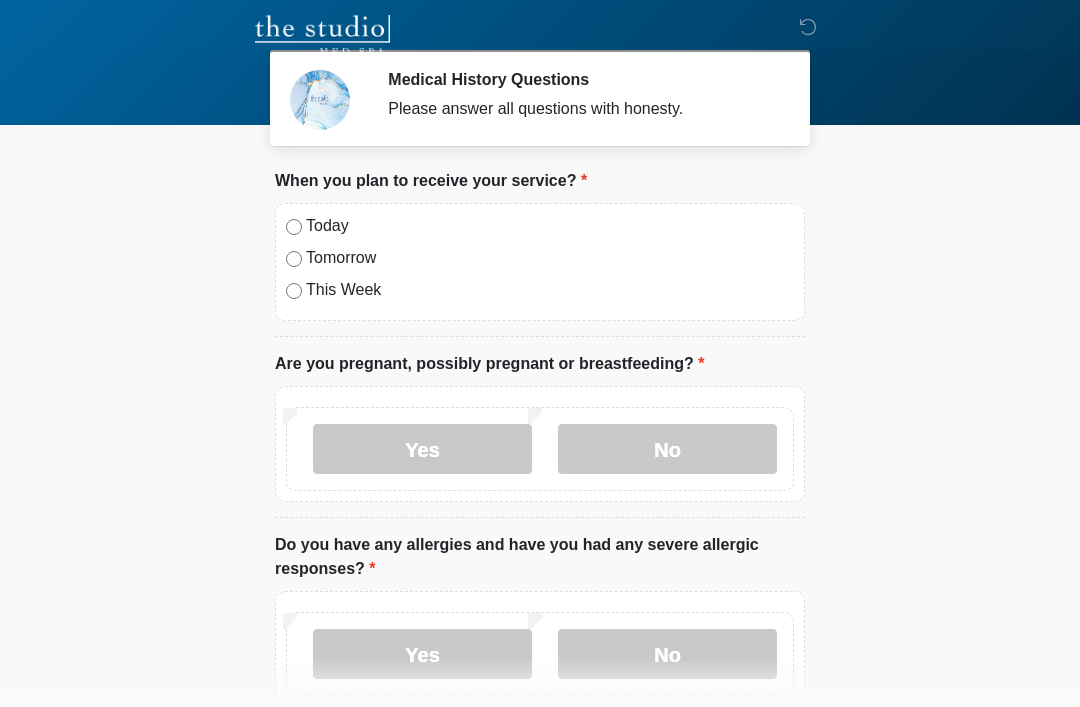 click on "Today" at bounding box center (550, 226) 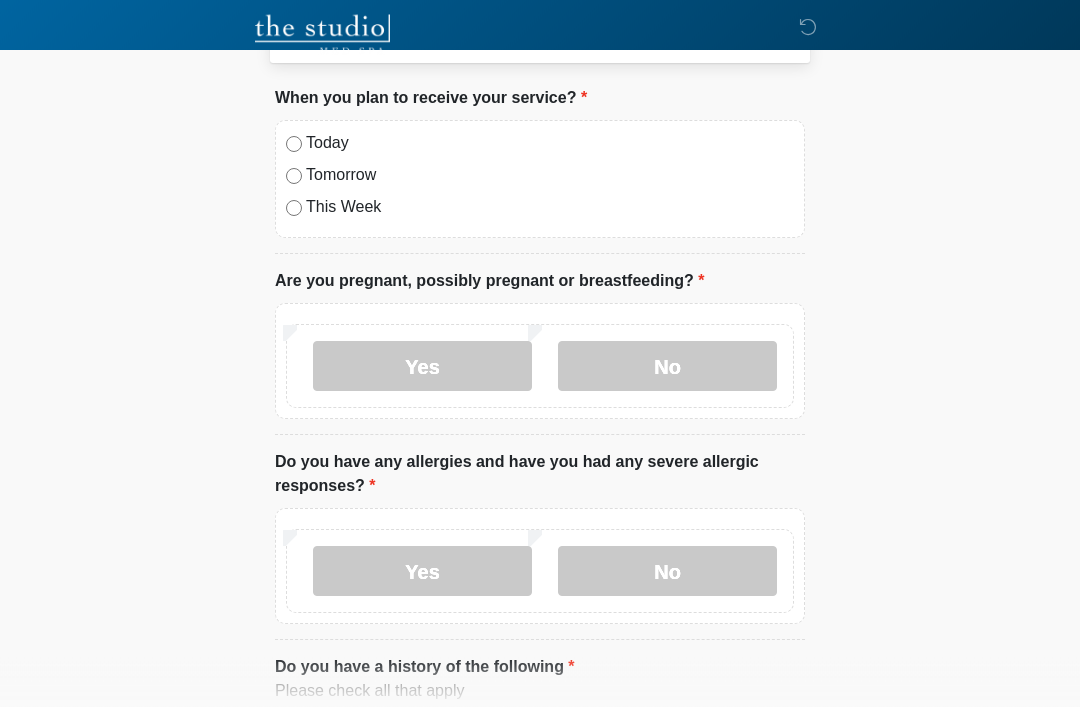 scroll, scrollTop: 88, scrollLeft: 0, axis: vertical 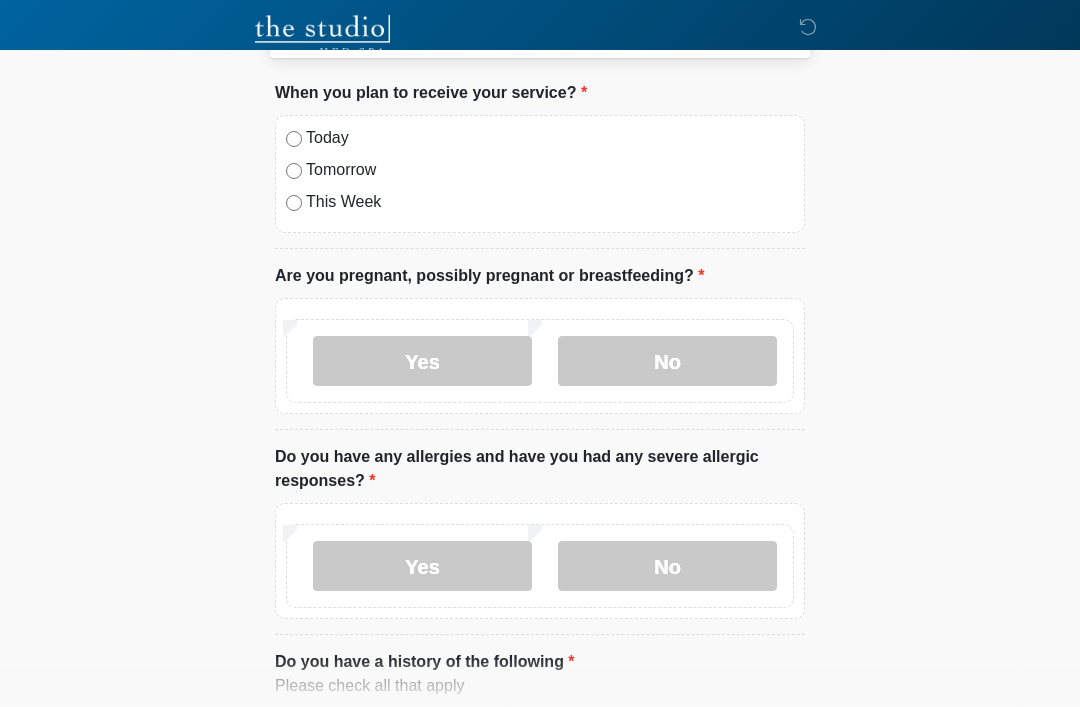 click on "No" at bounding box center (667, 566) 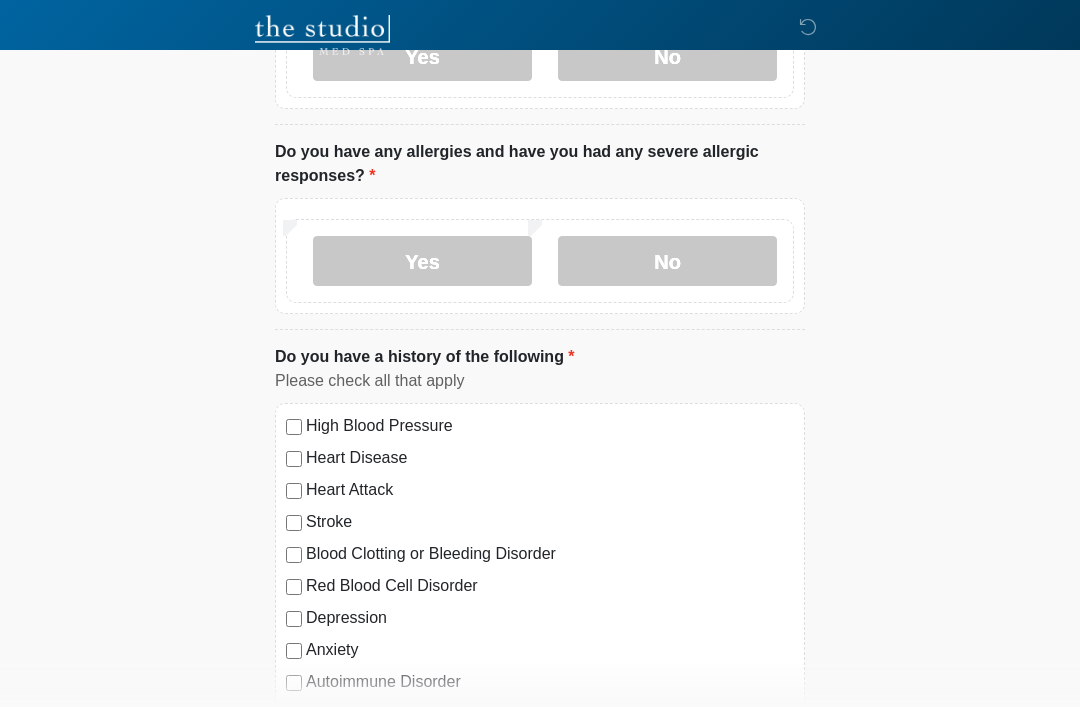 scroll, scrollTop: 445, scrollLeft: 0, axis: vertical 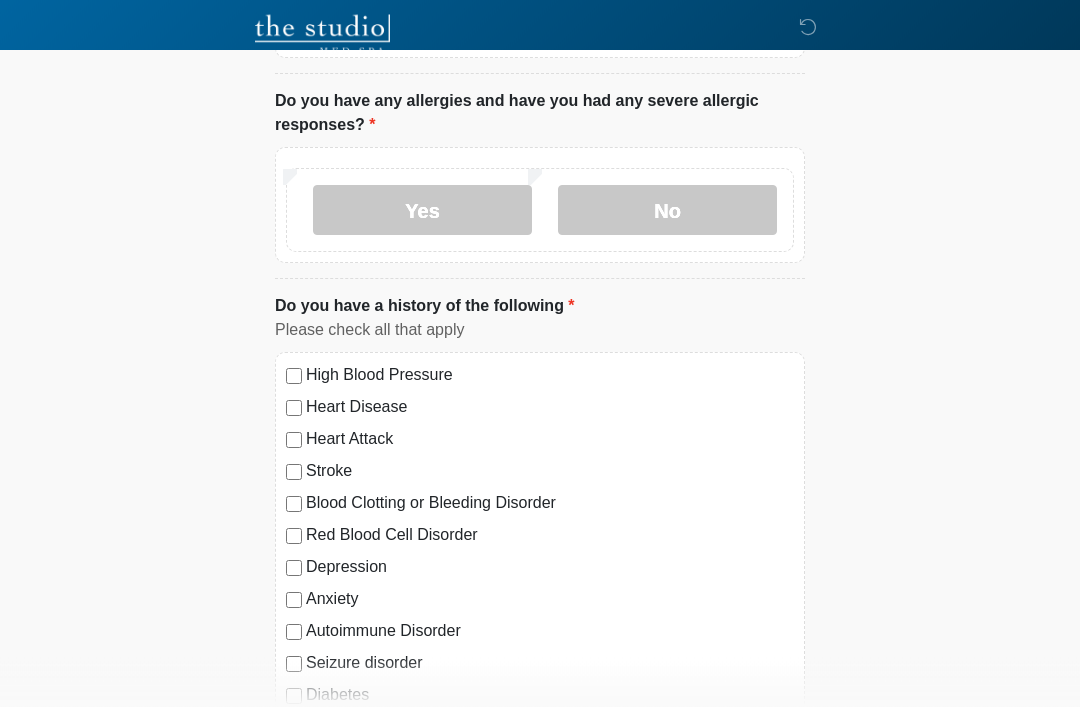 click on "Yes" at bounding box center [422, 211] 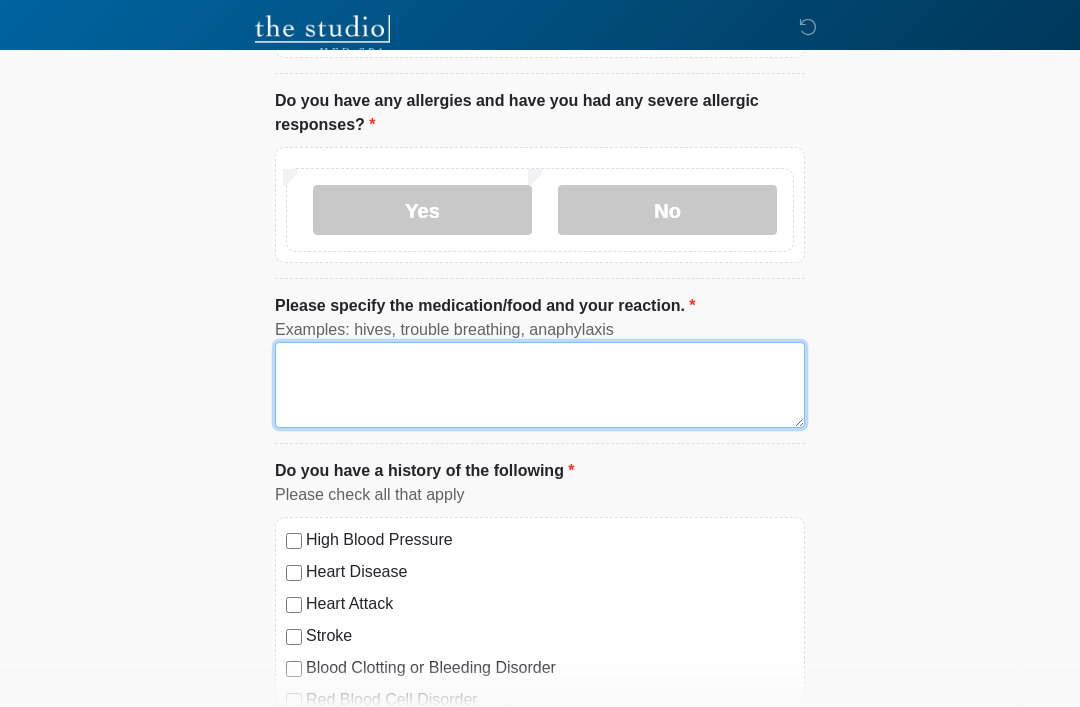 click on "Please specify the medication/food and your reaction." at bounding box center (540, 385) 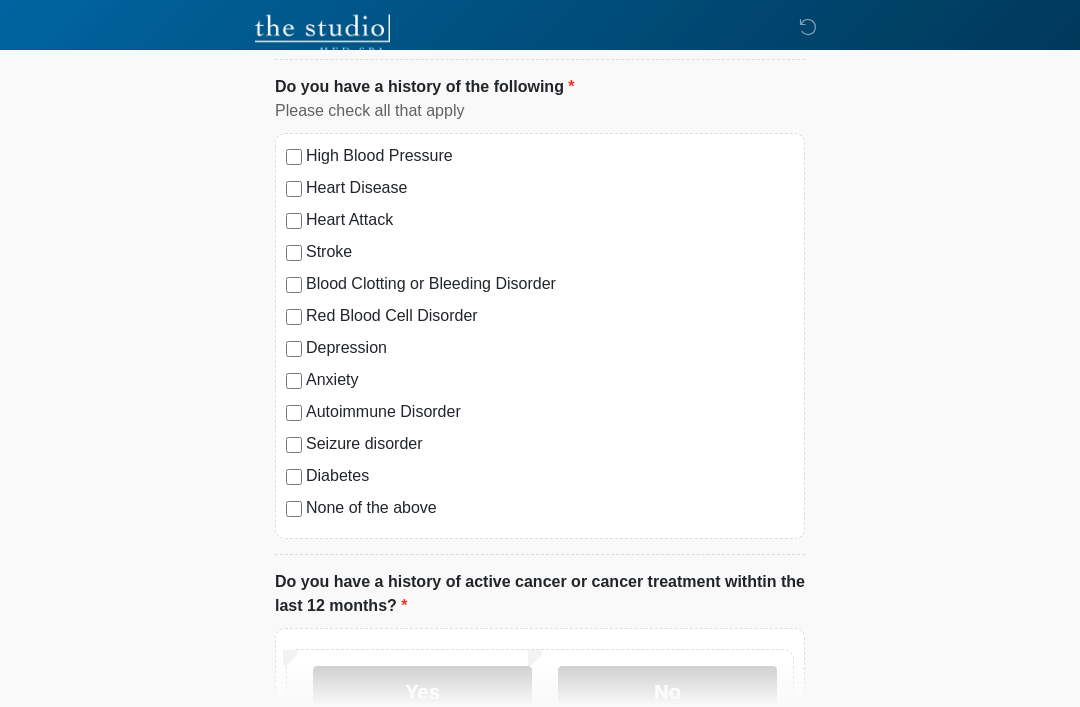 scroll, scrollTop: 828, scrollLeft: 0, axis: vertical 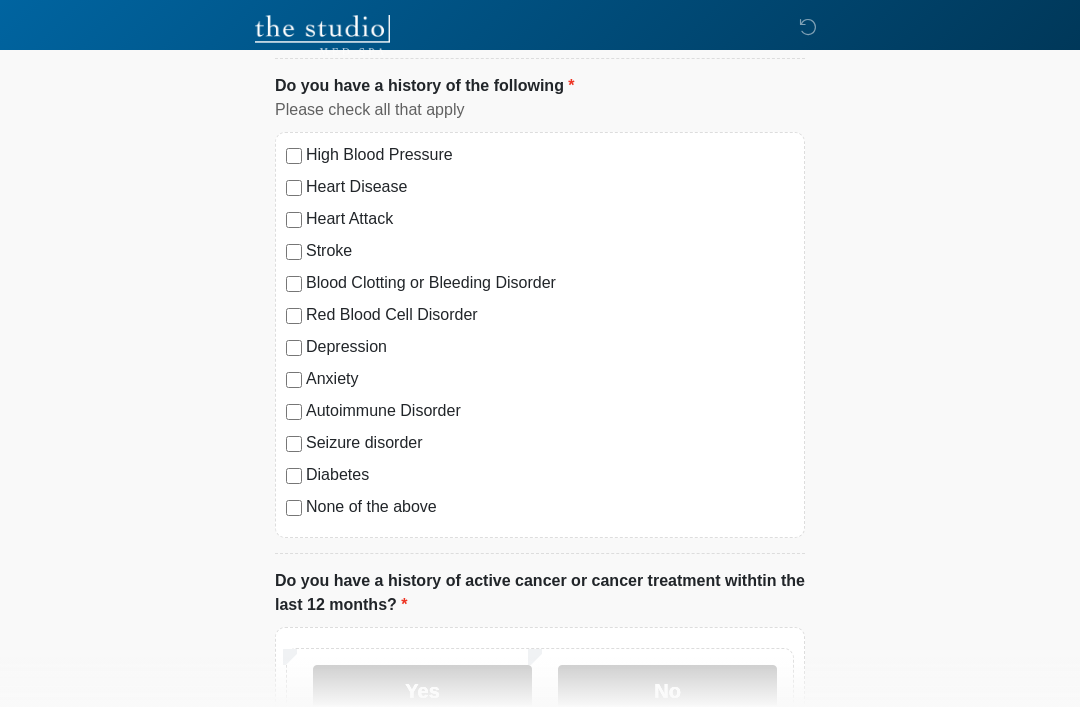 type on "**********" 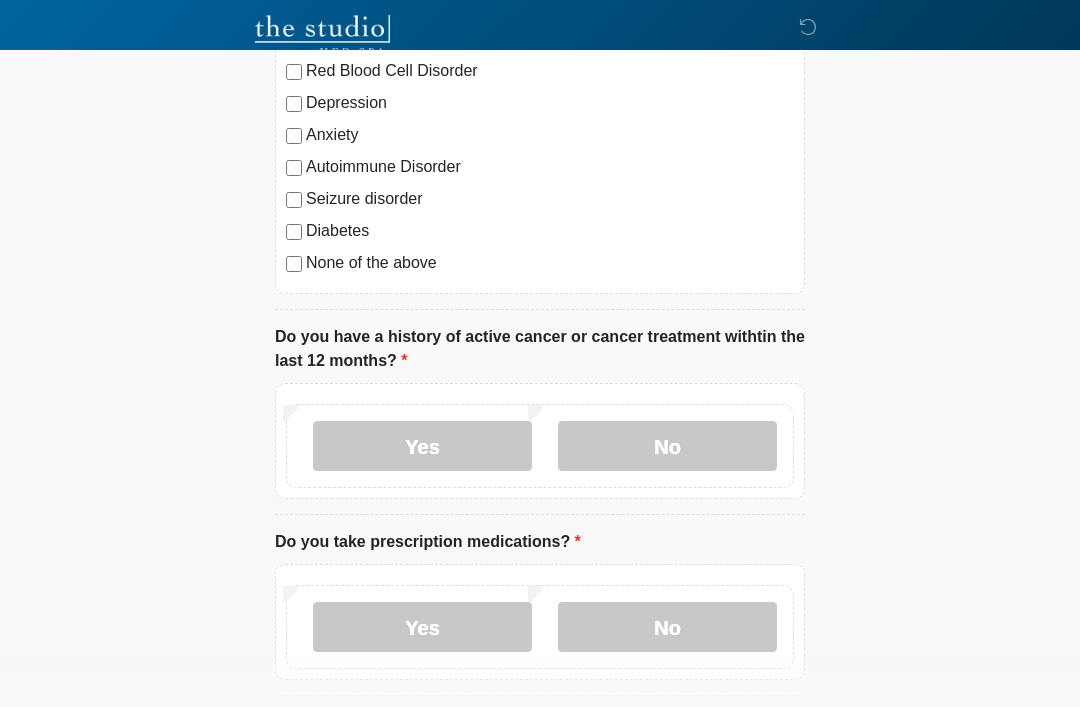 scroll, scrollTop: 1074, scrollLeft: 0, axis: vertical 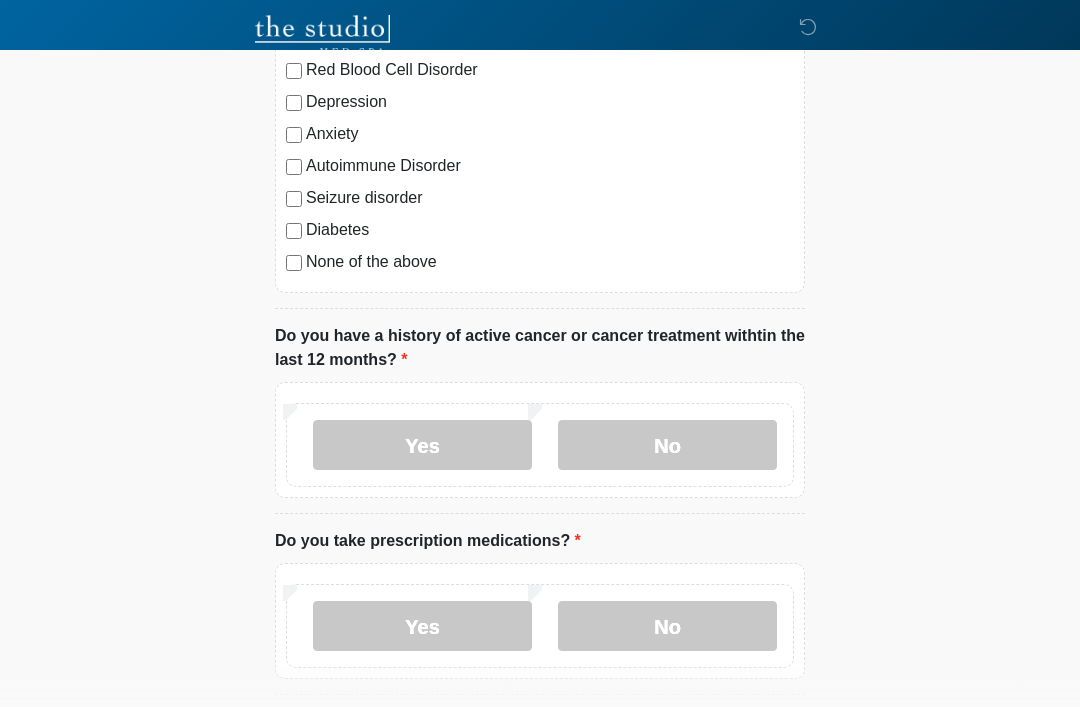 click on "No" at bounding box center (667, 445) 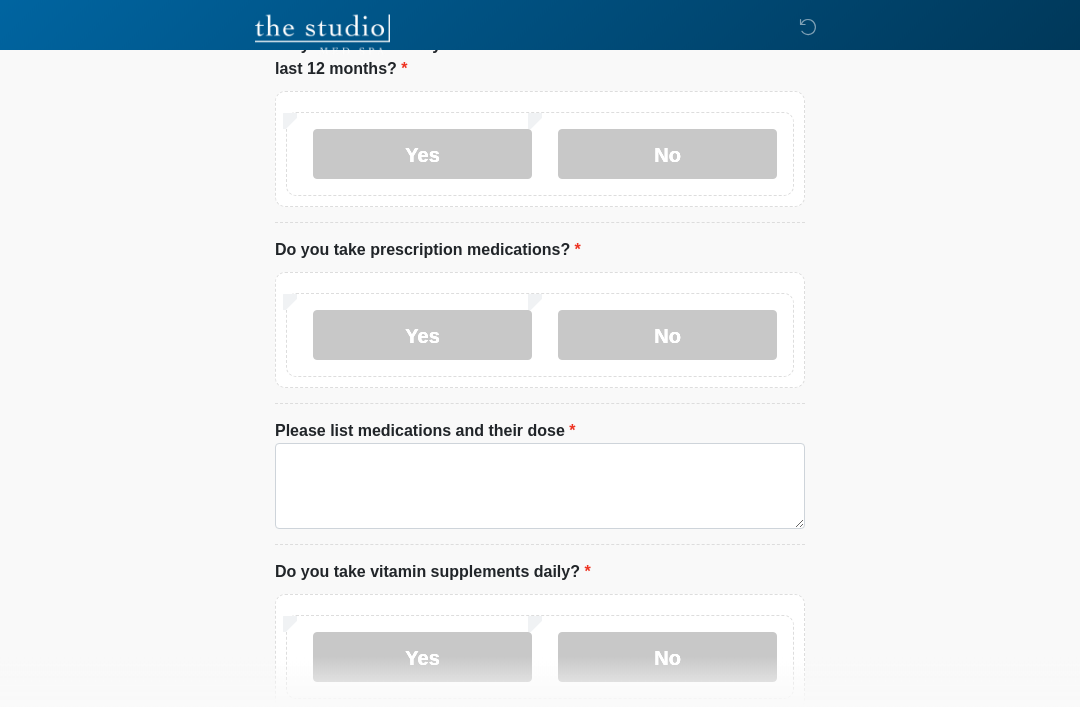 scroll, scrollTop: 1377, scrollLeft: 0, axis: vertical 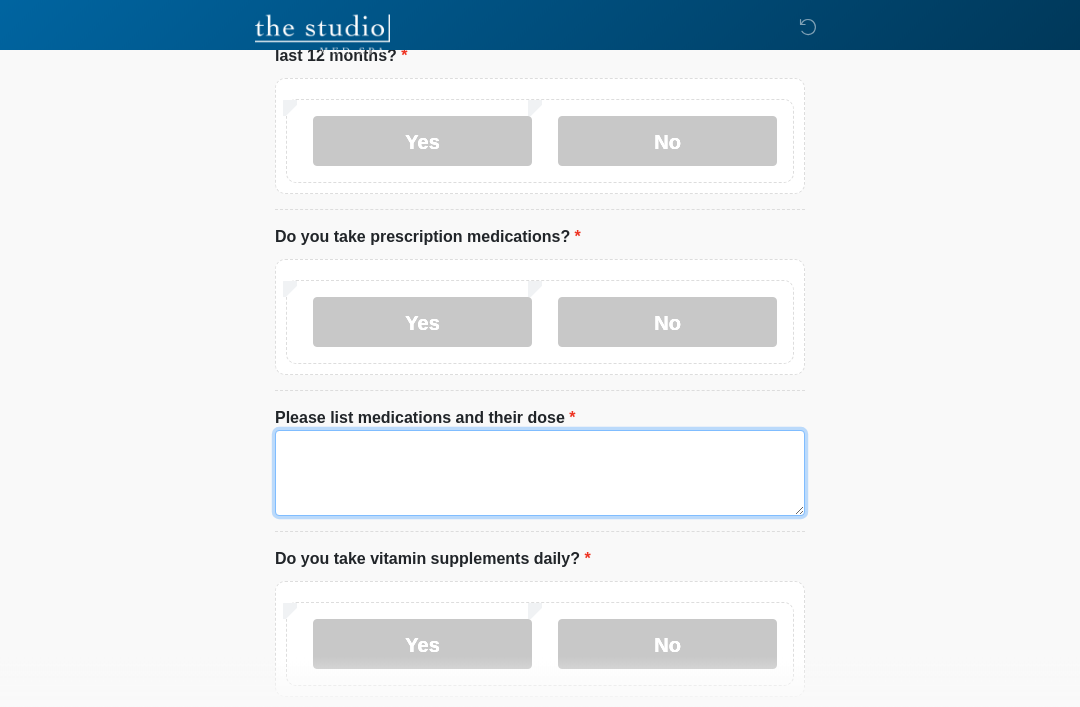 click on "Please list medications and their dose" at bounding box center [540, 474] 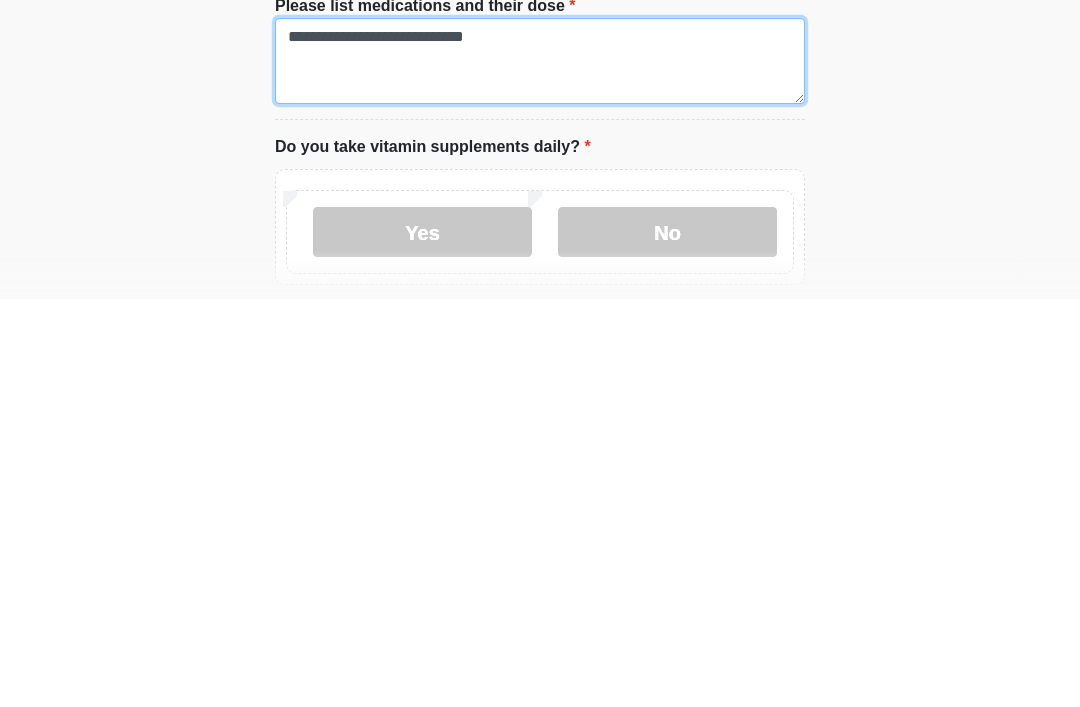 type on "**********" 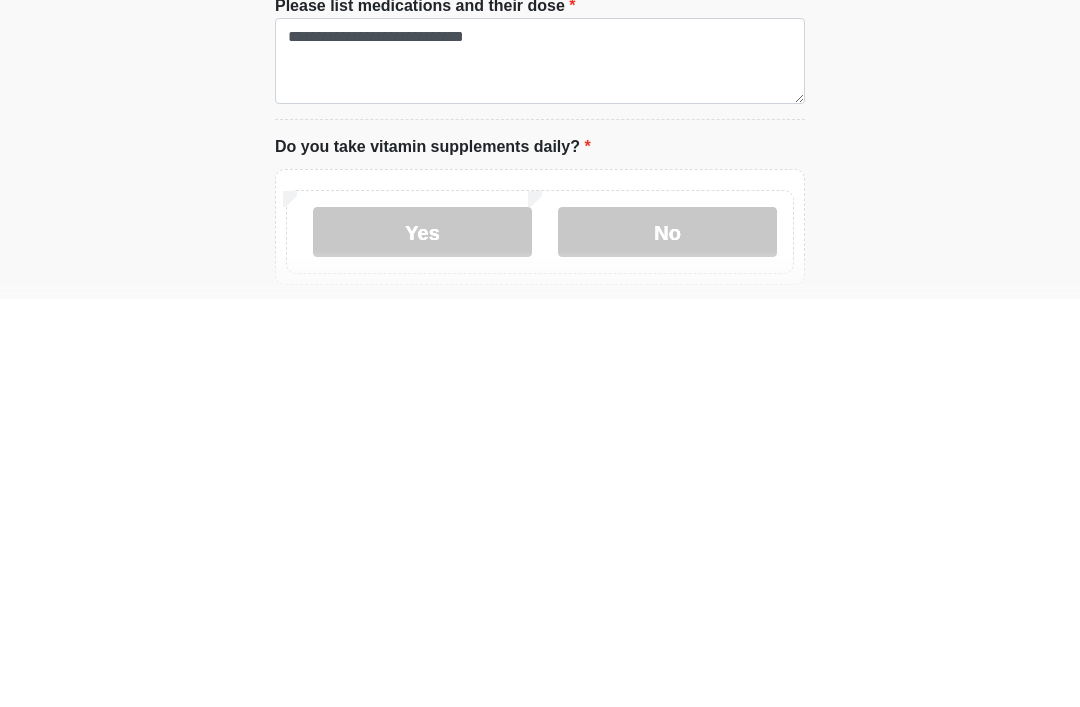 click on "No" at bounding box center [667, 640] 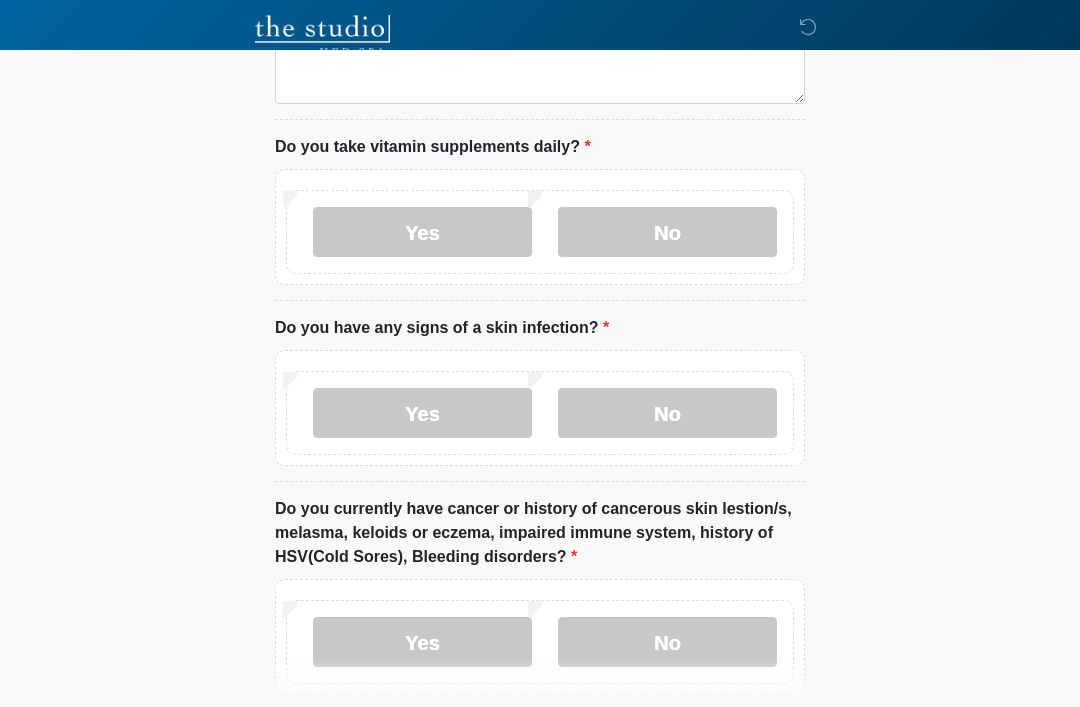click on "Yes" at bounding box center [422, 232] 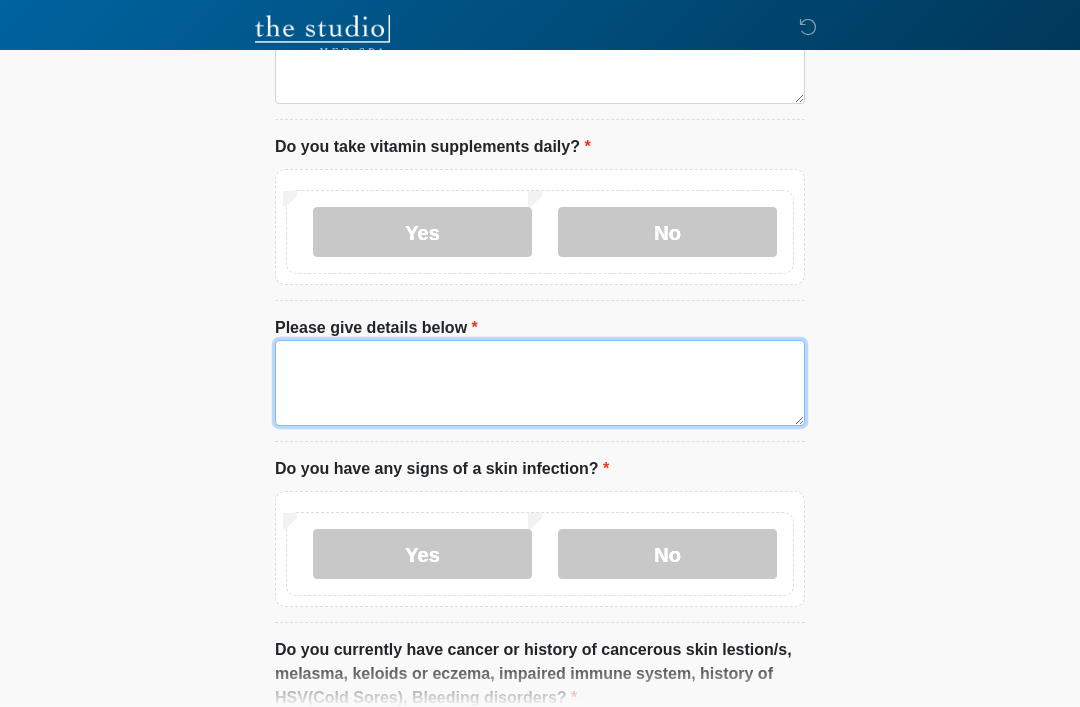click on "Please give details below" at bounding box center [540, 383] 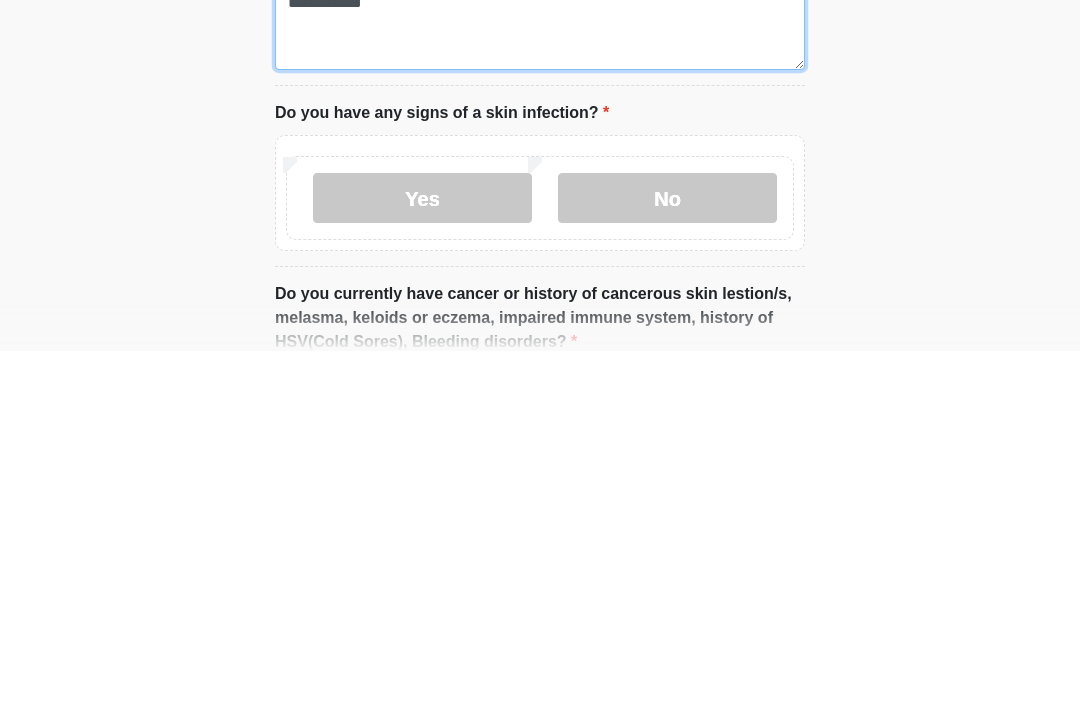type on "**********" 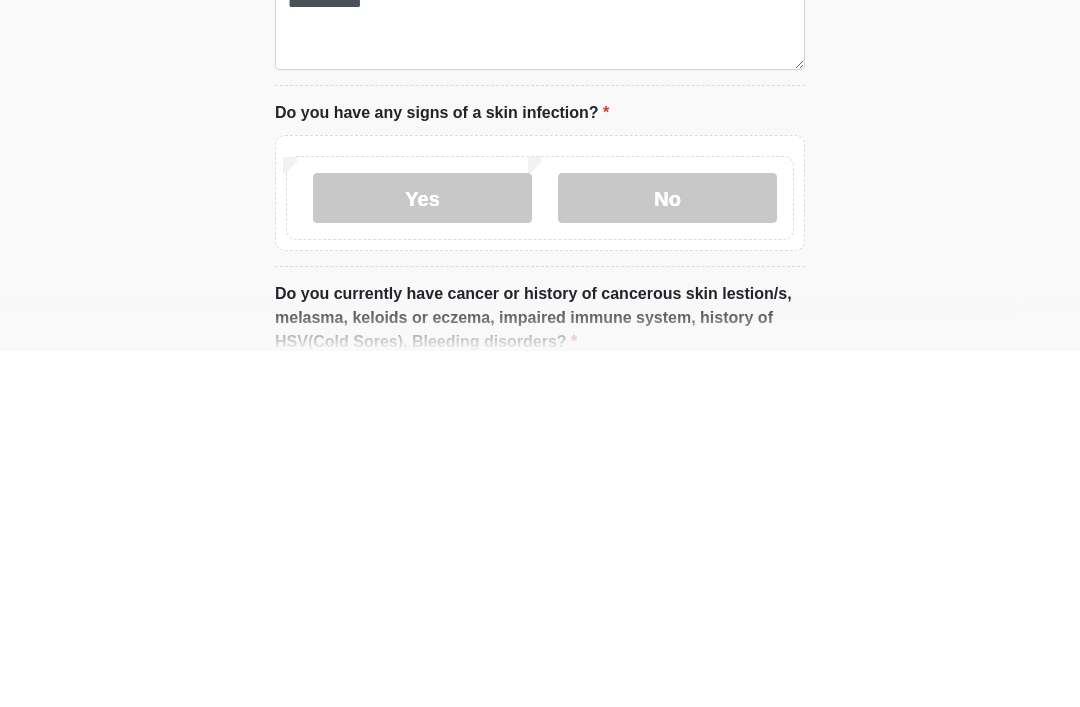 click on "No" at bounding box center (667, 554) 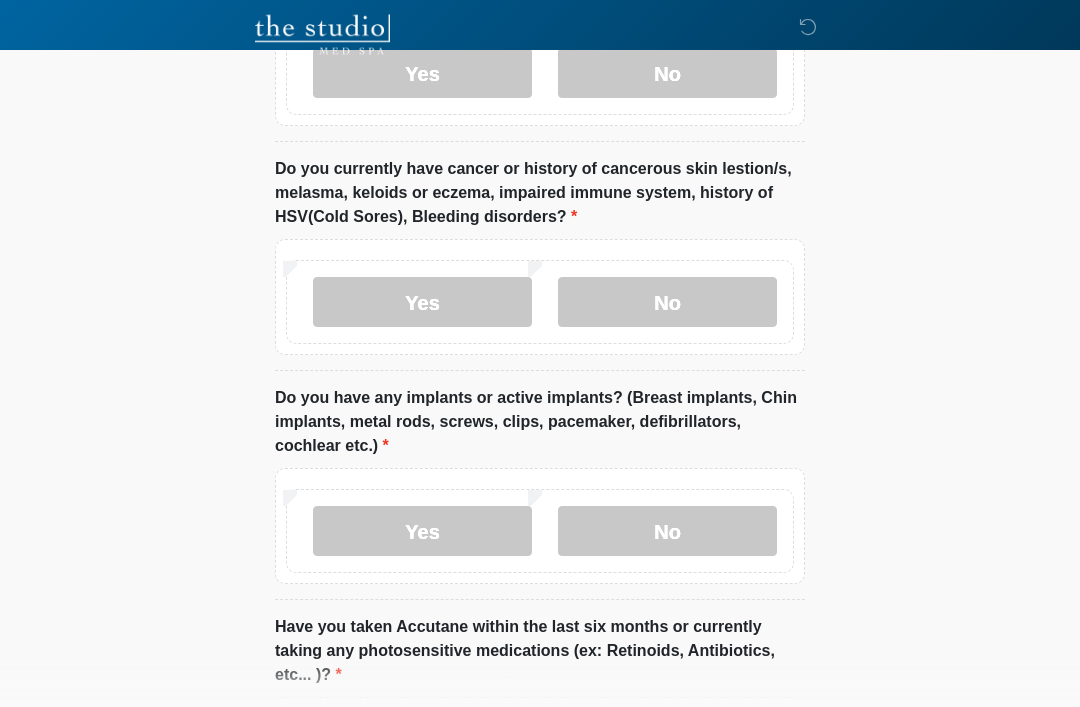 scroll, scrollTop: 2270, scrollLeft: 0, axis: vertical 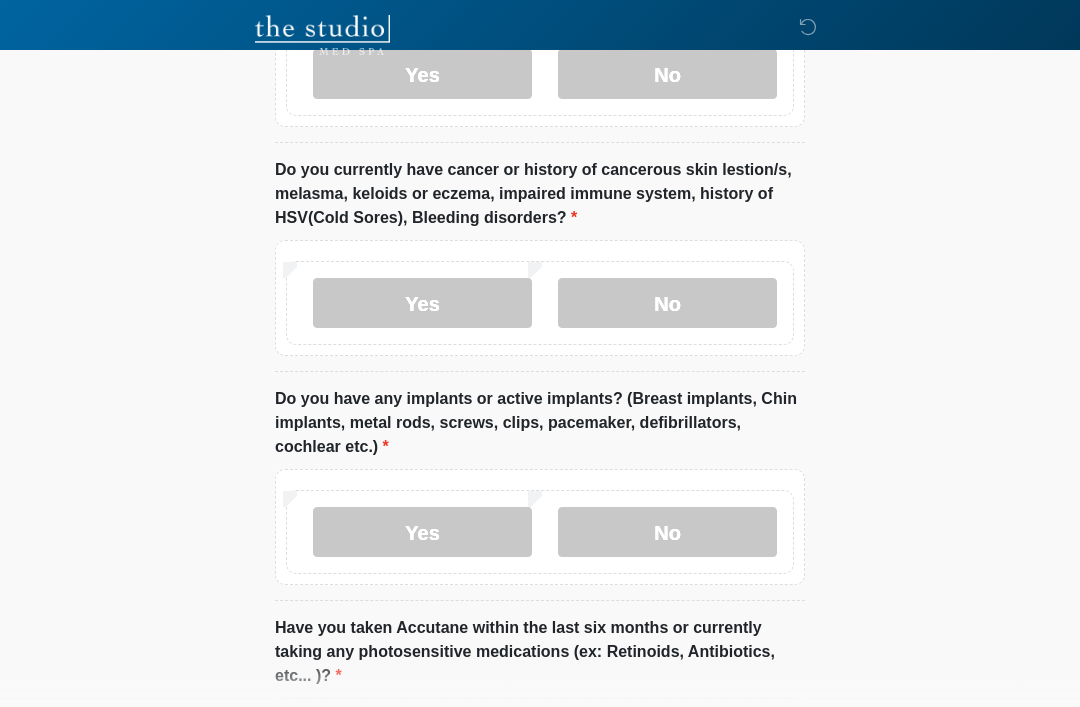 click on "No" at bounding box center [667, 303] 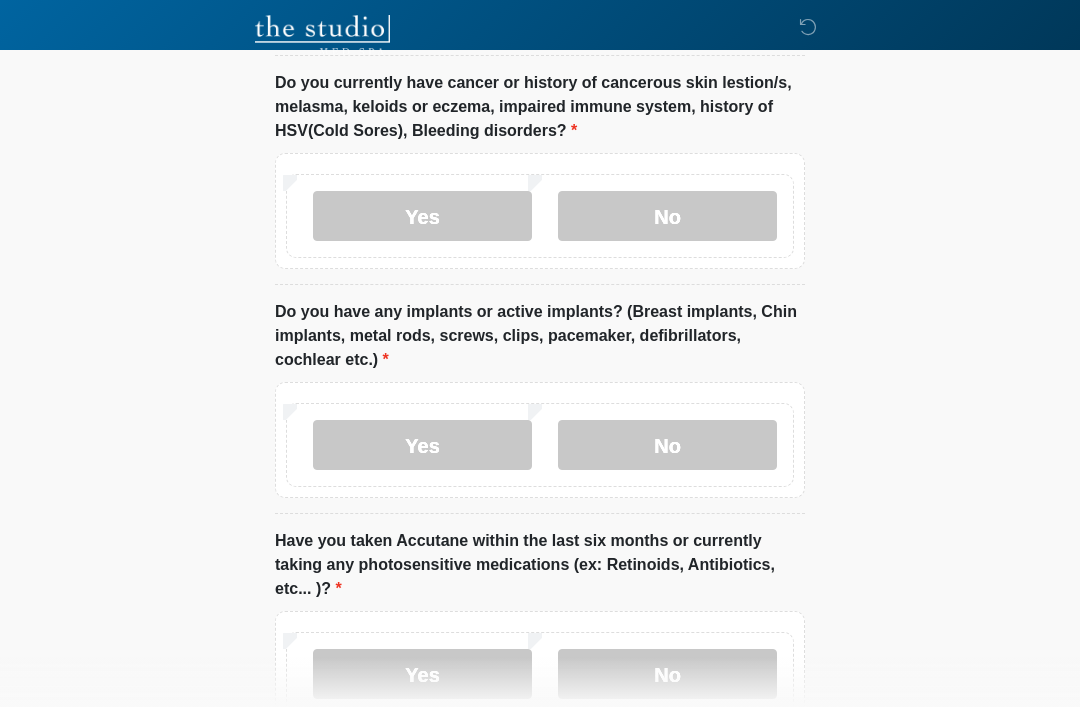 scroll, scrollTop: 2484, scrollLeft: 0, axis: vertical 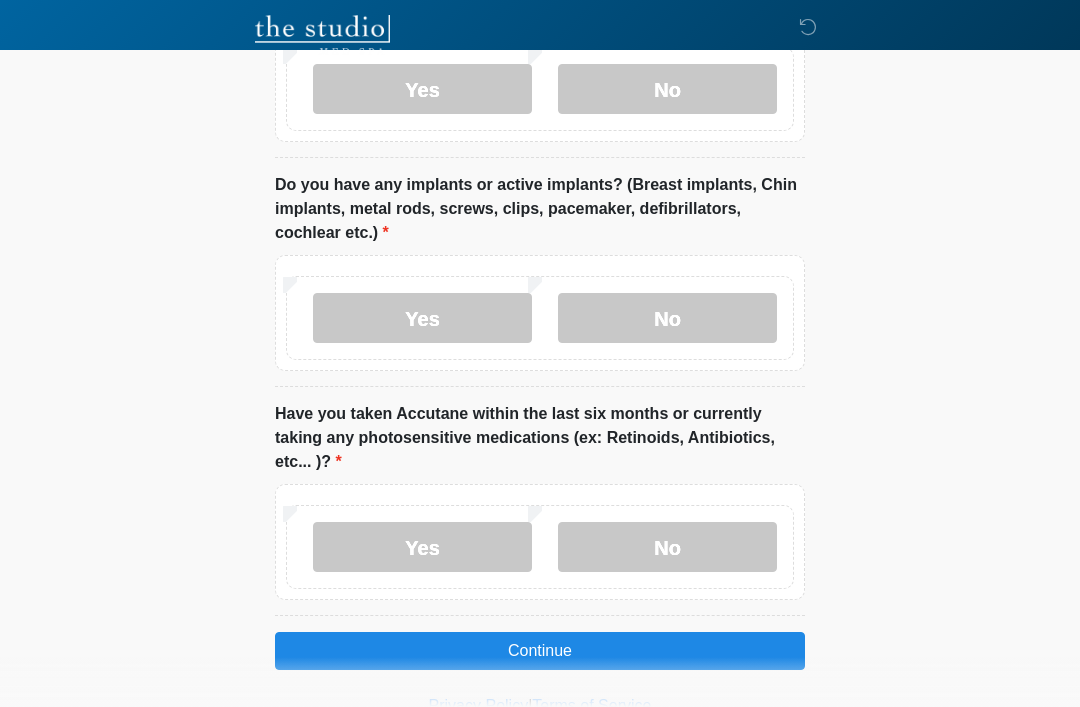 click on "No" at bounding box center (667, 547) 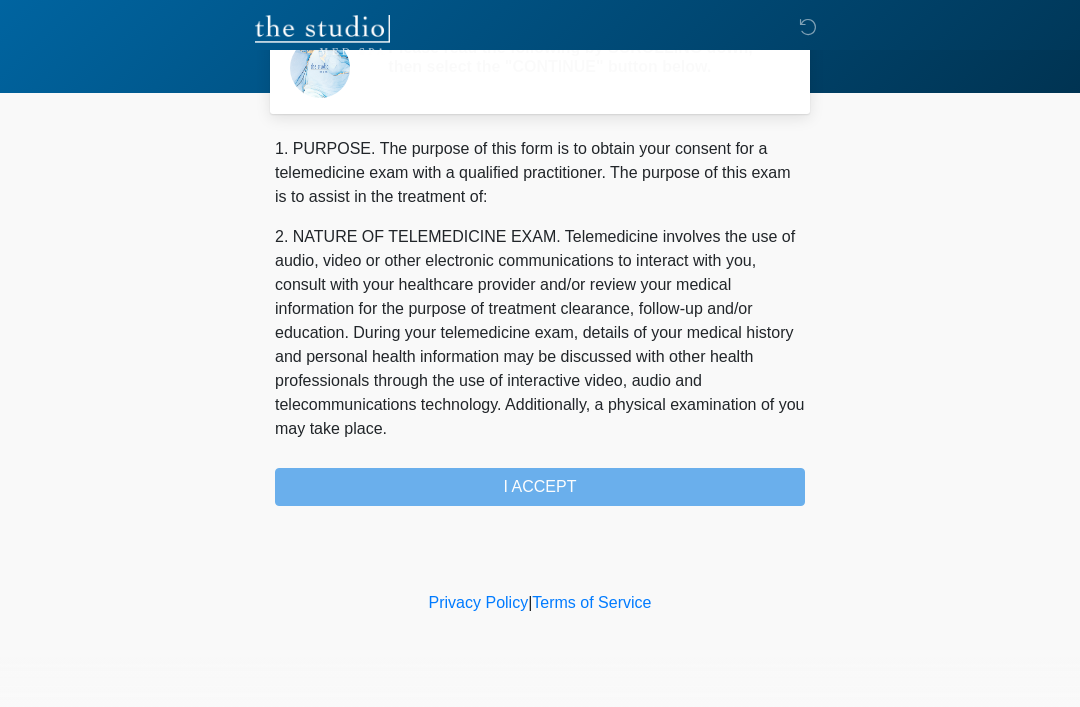 scroll, scrollTop: 0, scrollLeft: 0, axis: both 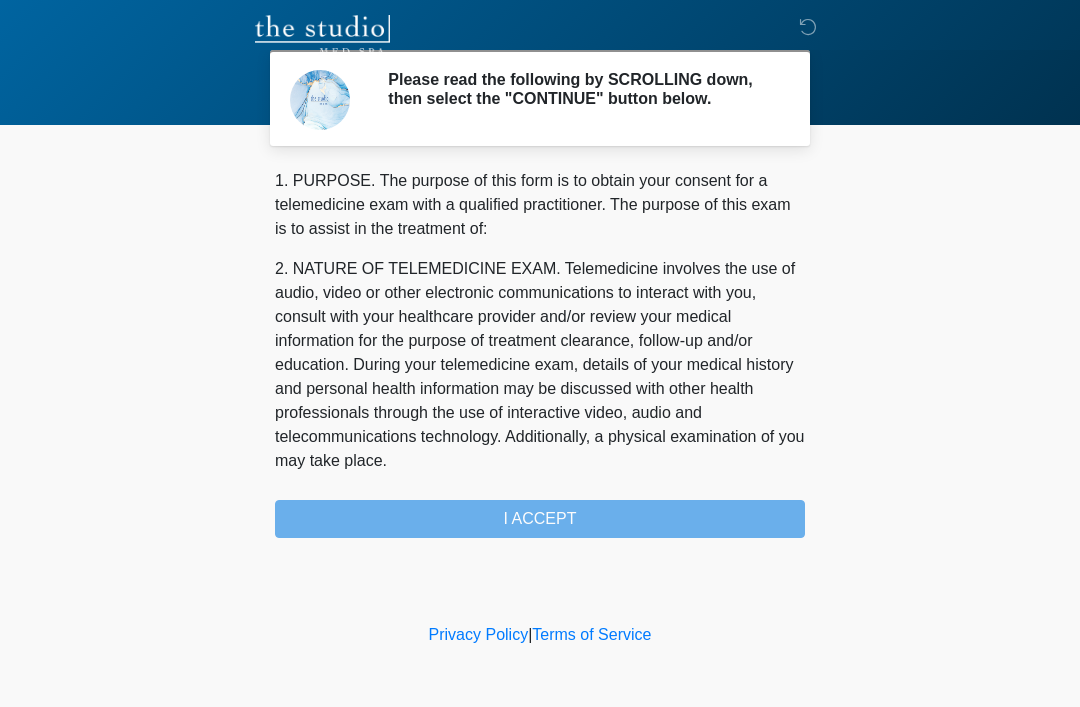 click on "1. PURPOSE. The purpose of this form is to obtain your consent for a telemedicine exam with a qualified practitioner. The purpose of this exam is to assist in the treatment of:  2. NATURE OF TELEMEDICINE EXAM. Telemedicine involves the use of audio, video or other electronic communications to interact with you, consult with your healthcare provider and/or review your medical information for the purpose of treatment clearance, follow-up and/or education. During your telemedicine exam, details of your medical history and personal health information may be discussed with other health professionals through the use of interactive video, audio and telecommunications technology. Additionally, a physical examination of you may take place. 4. HEALTHCARE INSTITUTION. The Studio Med Spa has medical and non-medical technical personnel who may participate in the telemedicine exam to aid in the audio/video link with the qualified practitioner.
I ACCEPT" at bounding box center (540, 353) 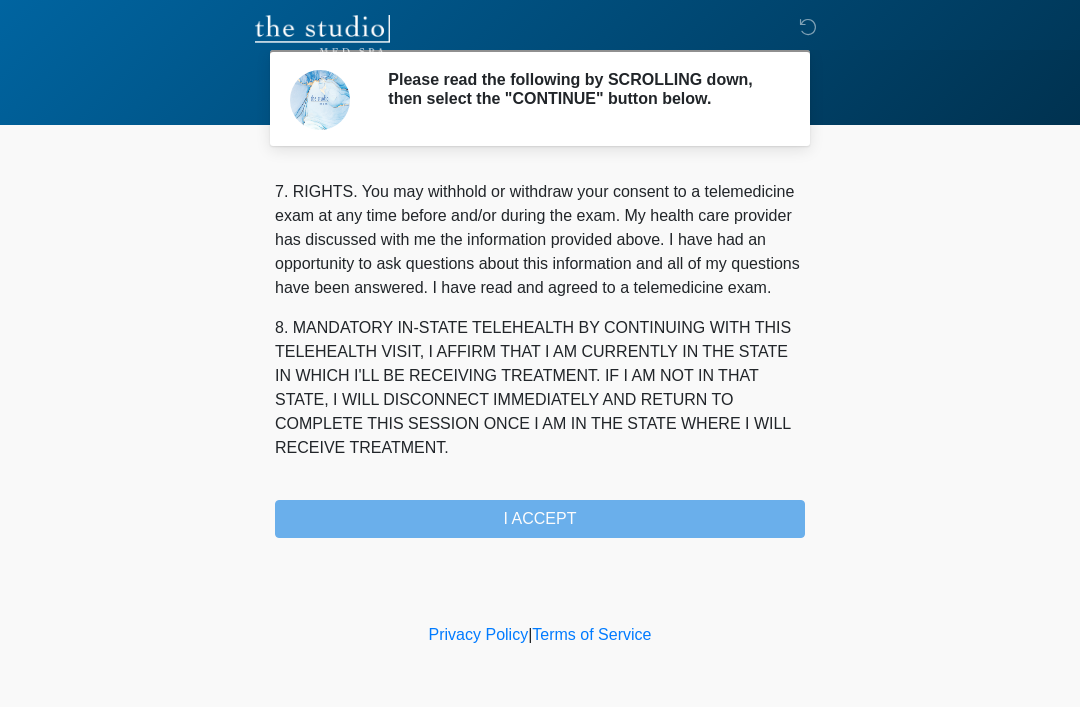 click on "1. PURPOSE. The purpose of this form is to obtain your consent for a telemedicine exam with a qualified practitioner. The purpose of this exam is to assist in the treatment of:  2. NATURE OF TELEMEDICINE EXAM. Telemedicine involves the use of audio, video or other electronic communications to interact with you, consult with your healthcare provider and/or review your medical information for the purpose of treatment clearance, follow-up and/or education. During your telemedicine exam, details of your medical history and personal health information may be discussed with other health professionals through the use of interactive video, audio and telecommunications technology. Additionally, a physical examination of you may take place. 4. HEALTHCARE INSTITUTION. The Studio Med Spa has medical and non-medical technical personnel who may participate in the telemedicine exam to aid in the audio/video link with the qualified practitioner.
I ACCEPT" at bounding box center (540, 353) 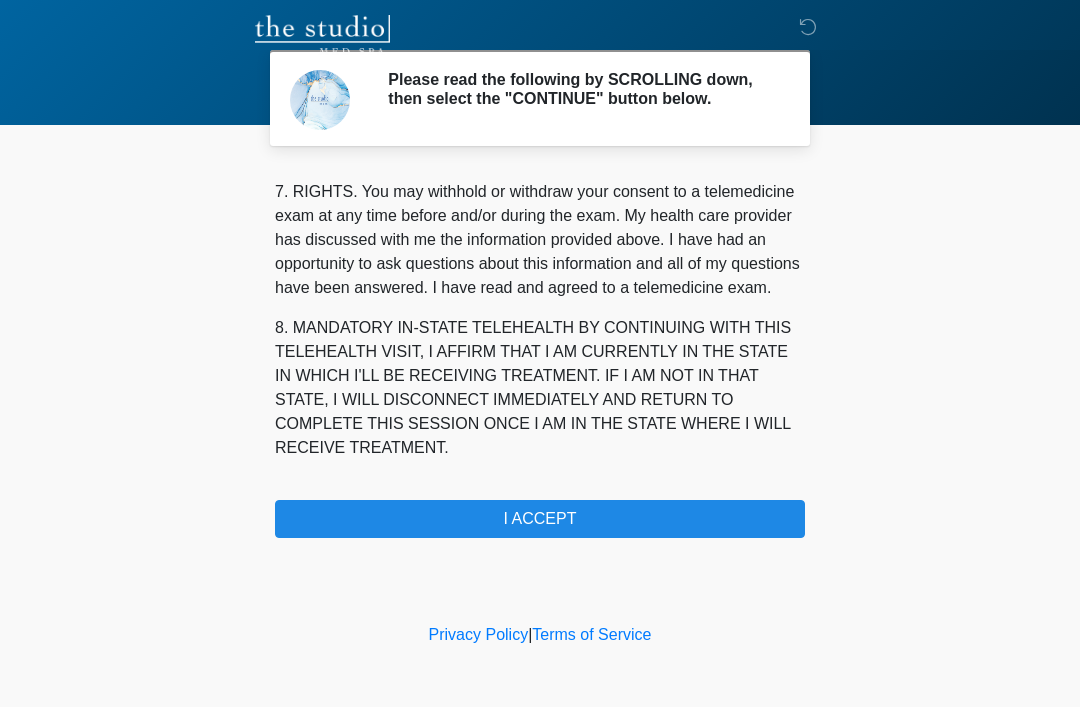 click on "I ACCEPT" at bounding box center (540, 519) 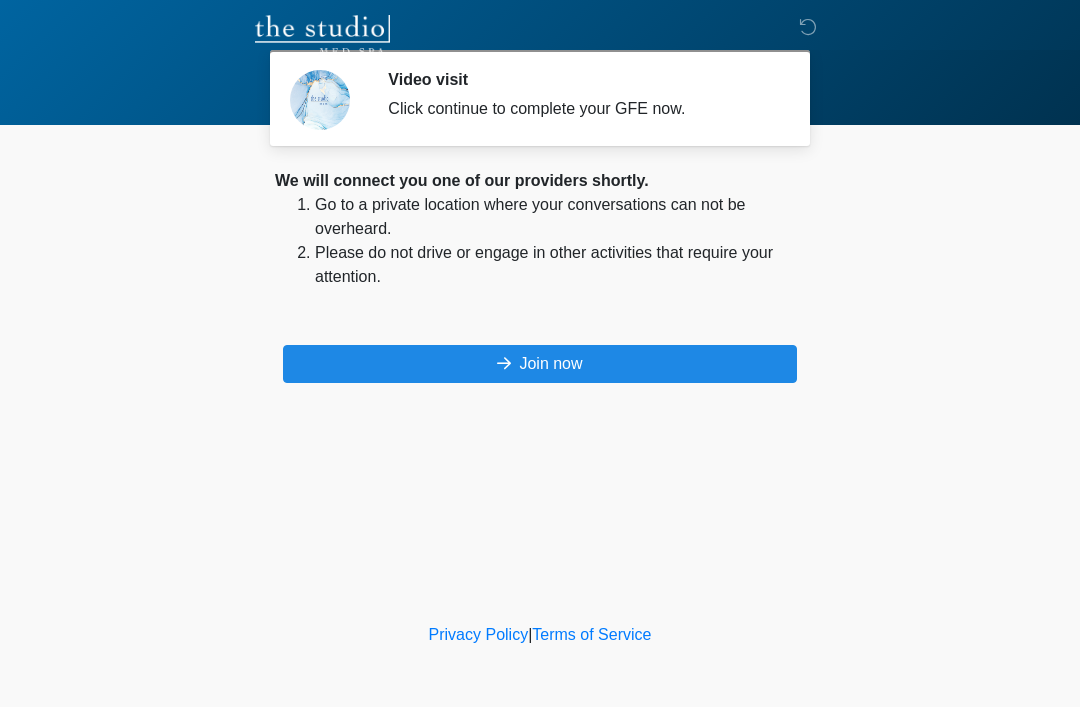 click on "Join now" at bounding box center (540, 364) 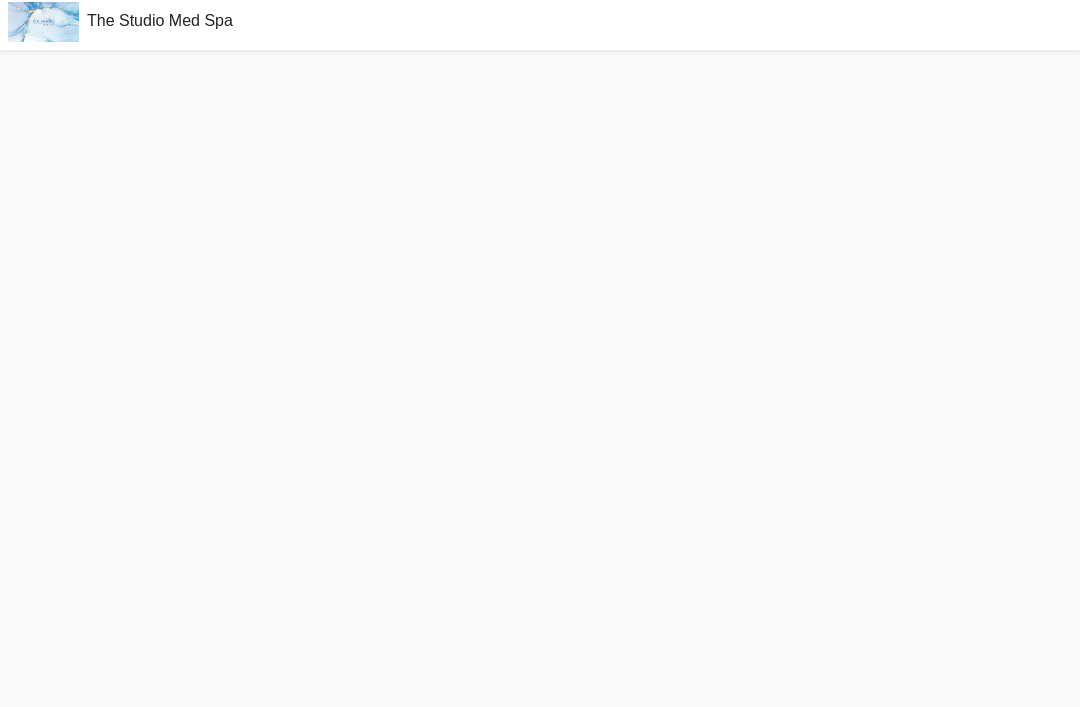 scroll, scrollTop: 0, scrollLeft: 0, axis: both 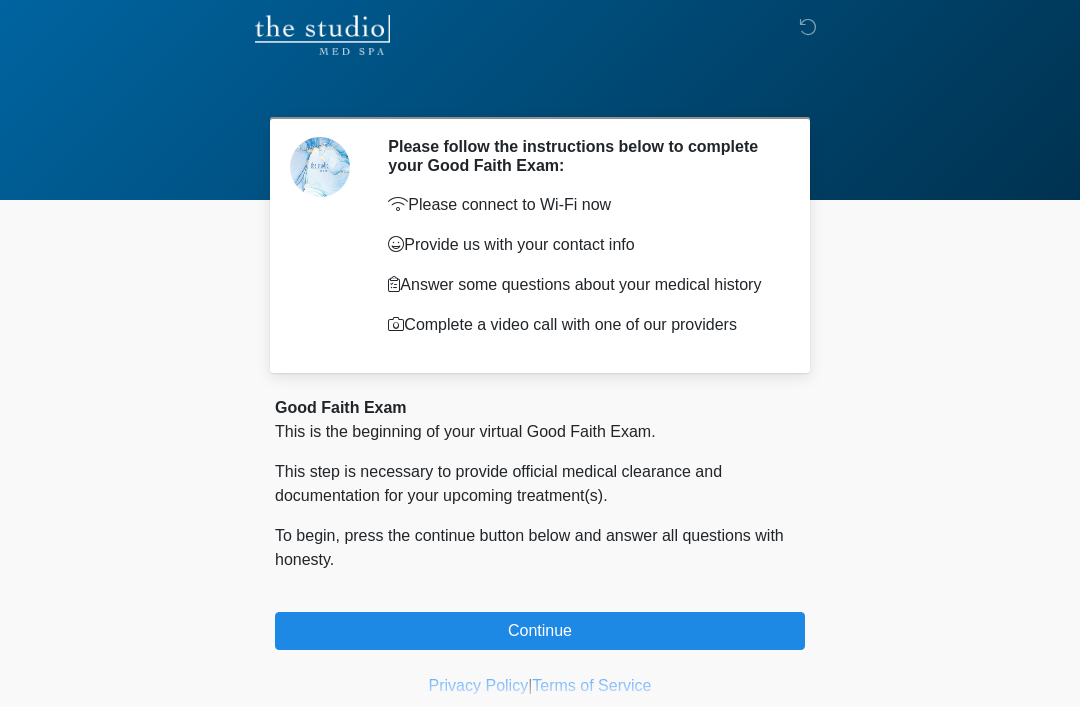 click on "Continue" at bounding box center (540, 631) 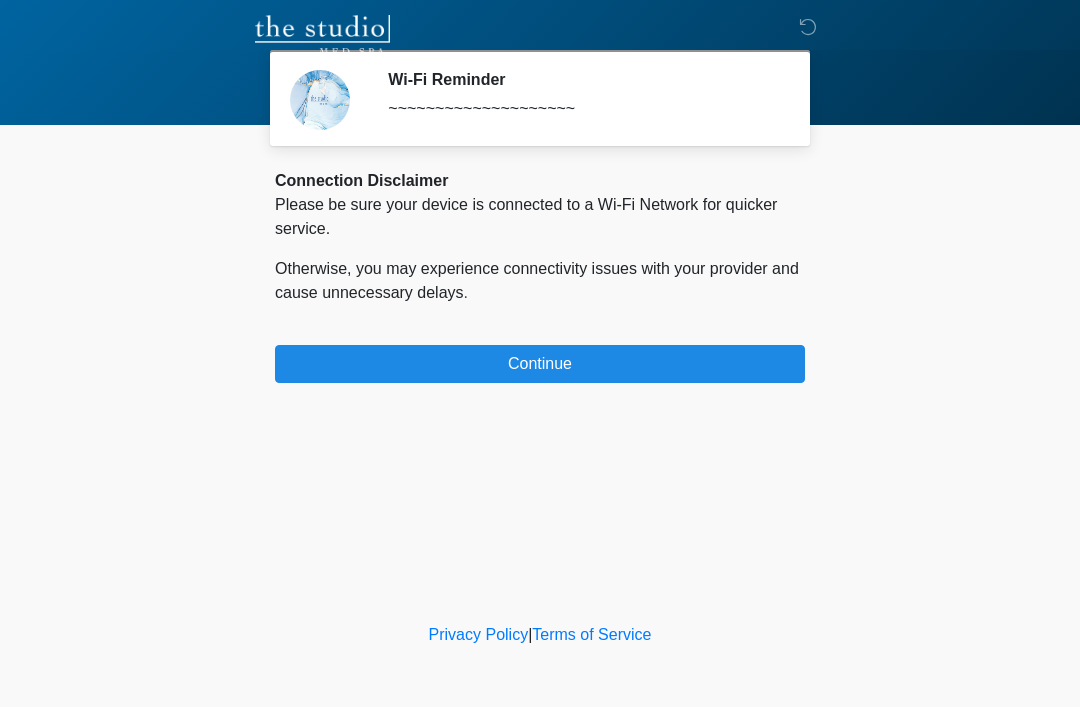 click on "Continue" at bounding box center [540, 364] 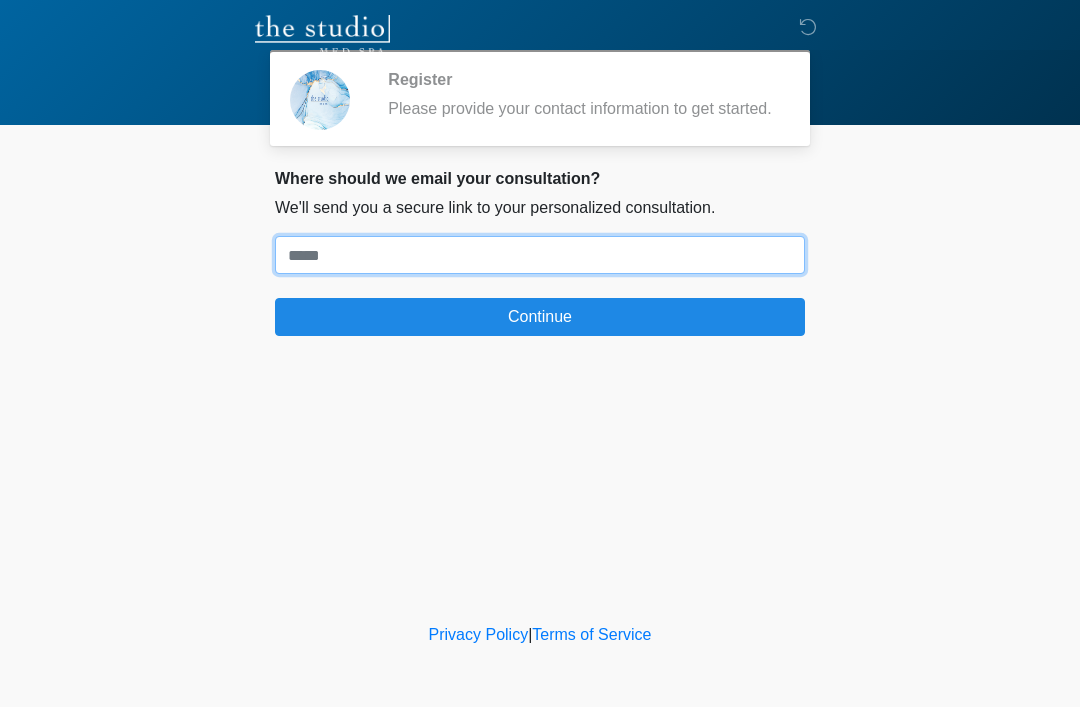 click on "Where should we email your treatment plan?" at bounding box center [540, 255] 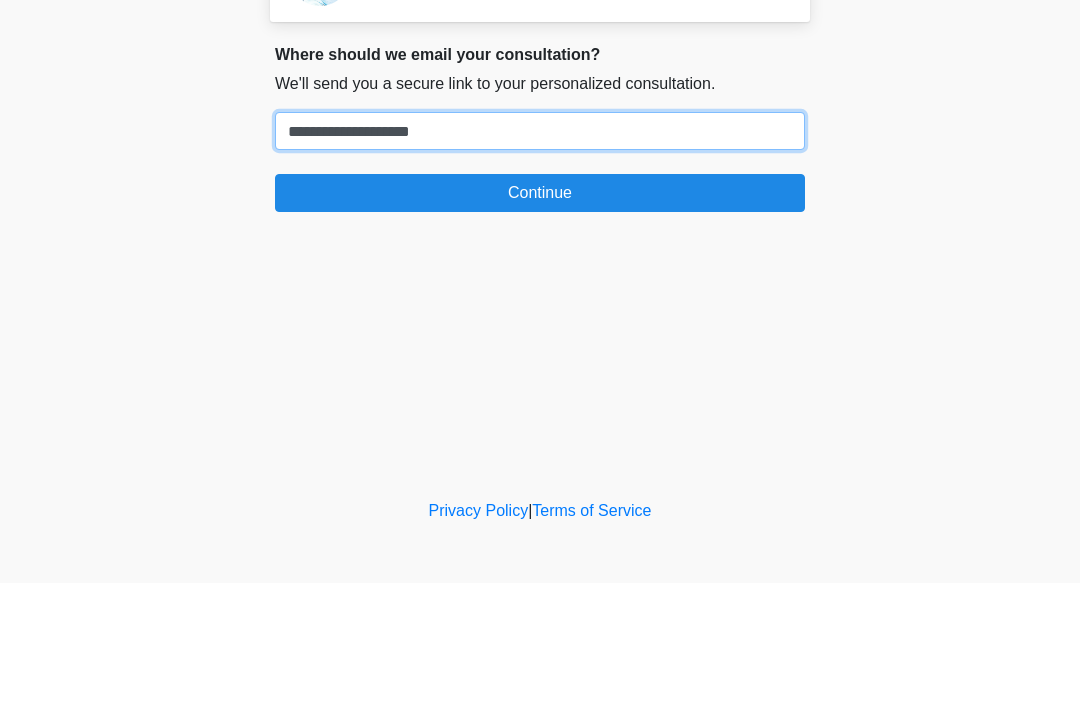type on "**********" 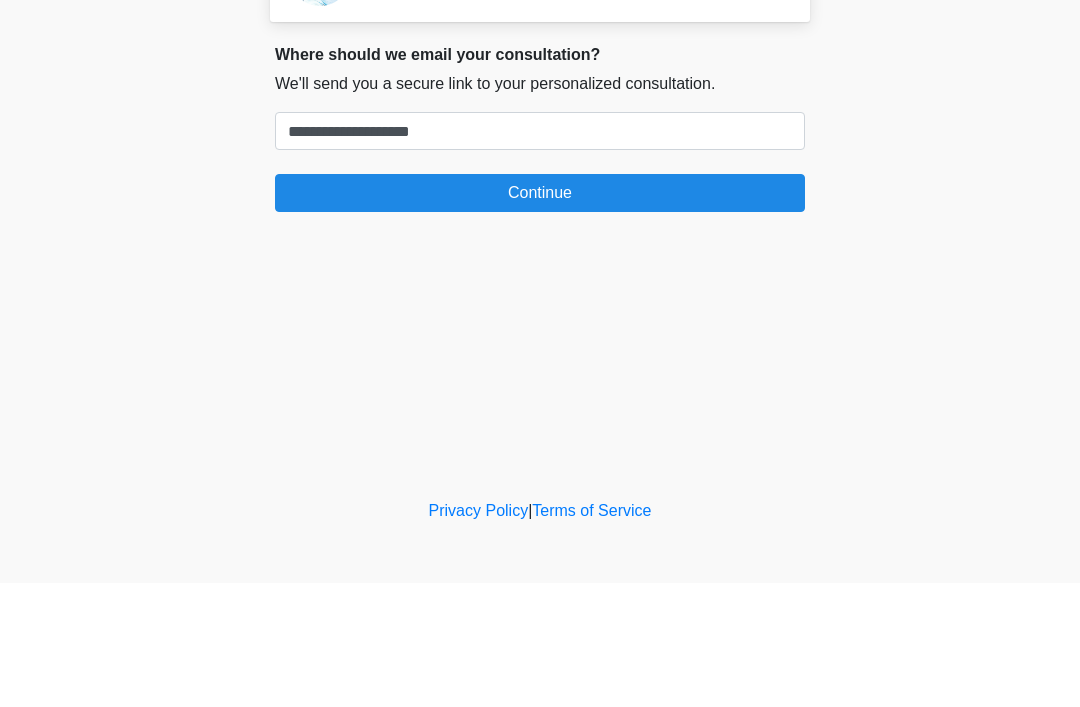 click on "Continue" at bounding box center [540, 317] 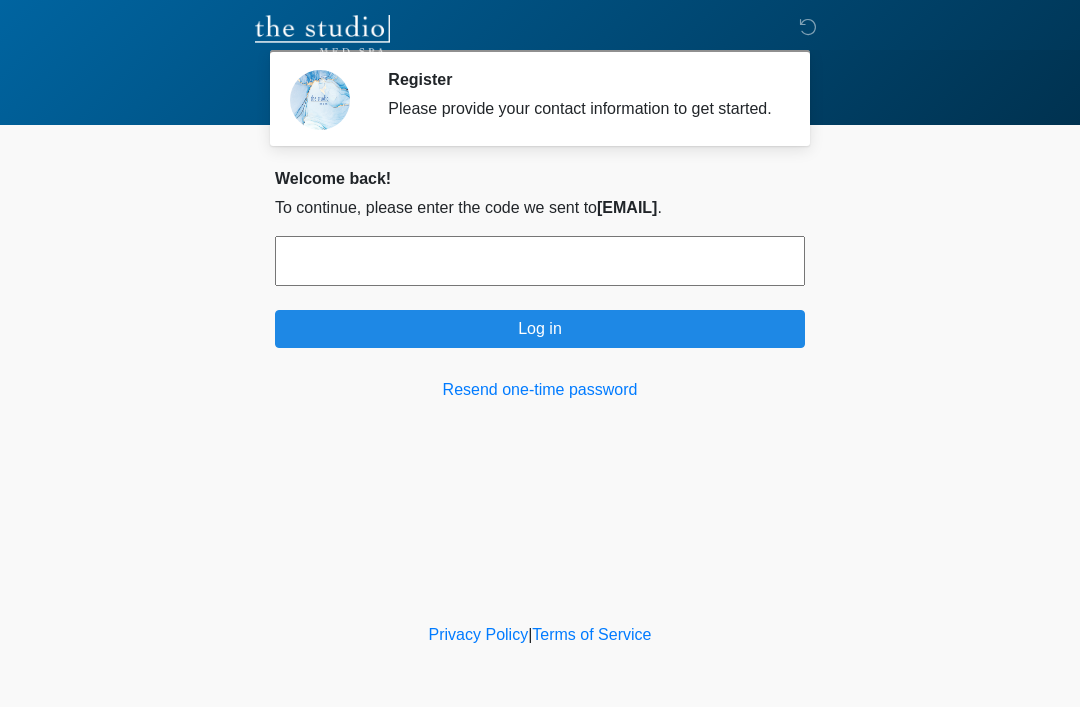 click at bounding box center [540, 261] 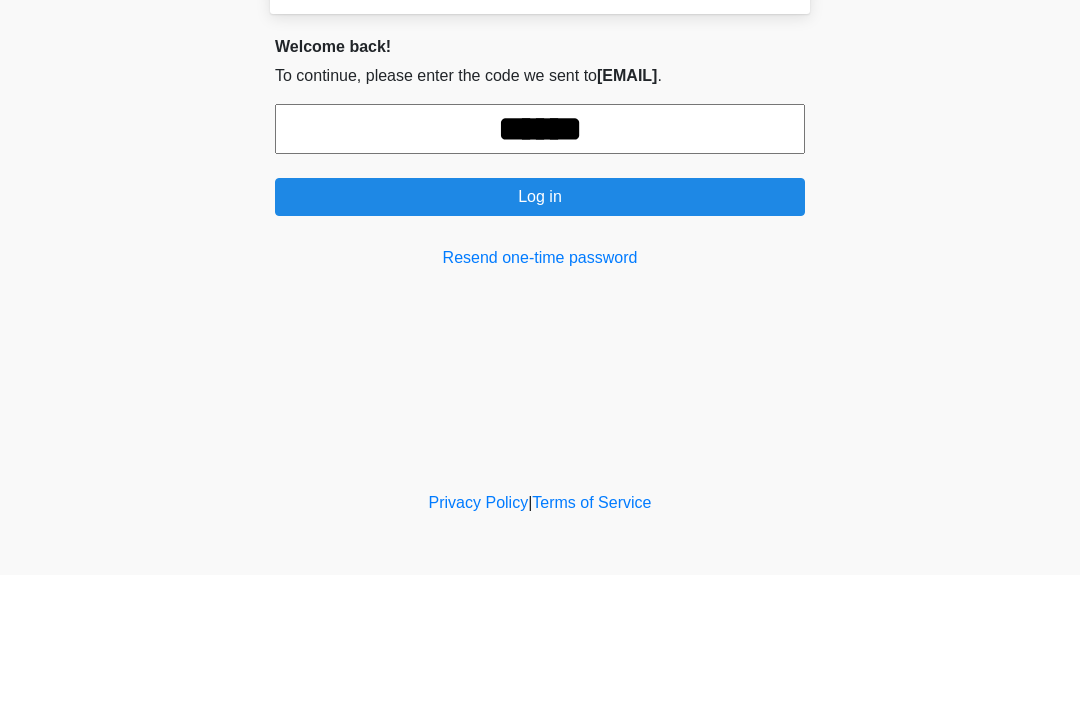 type on "******" 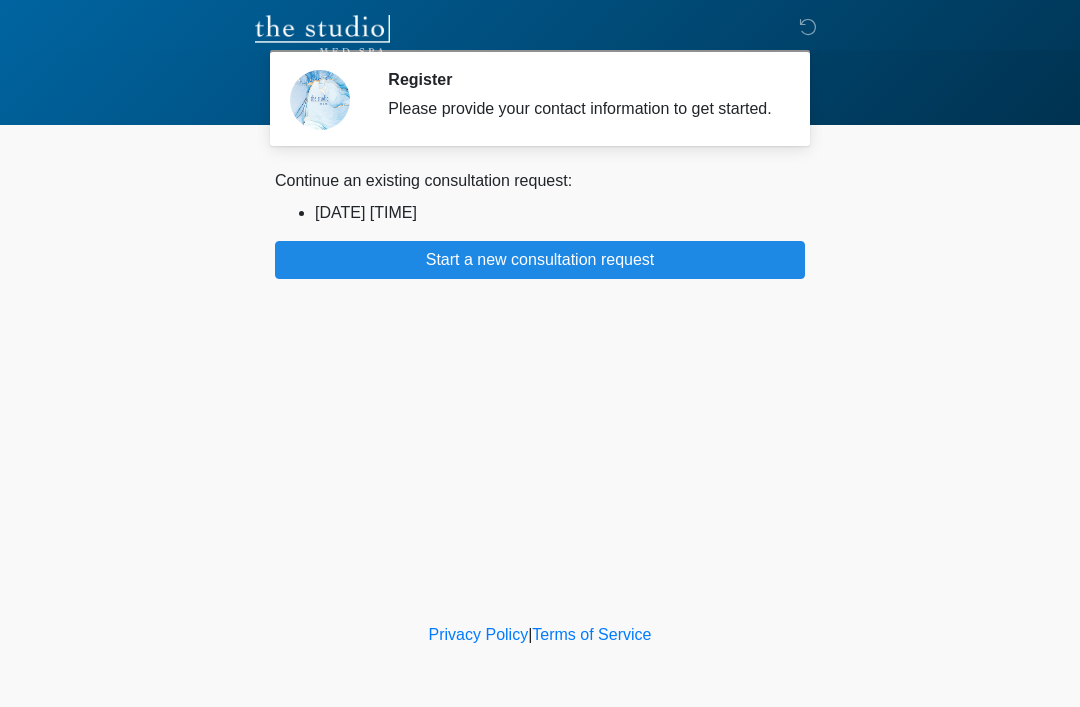 click on "Start a new consultation request" at bounding box center (540, 260) 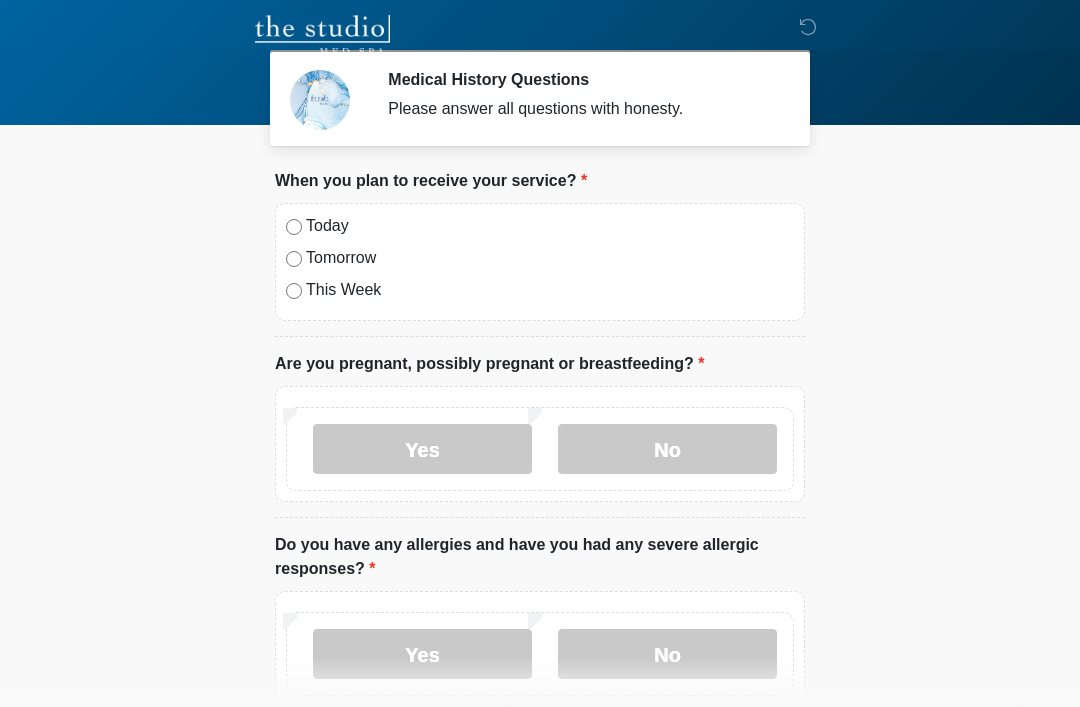 click on "Today" at bounding box center [550, 226] 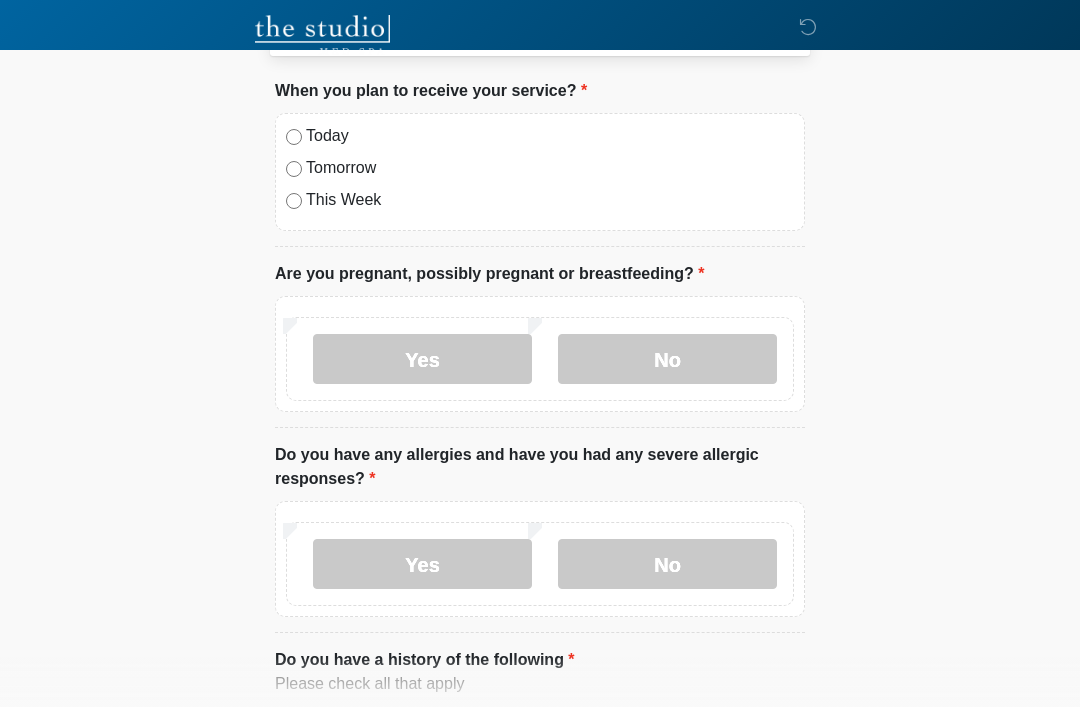 scroll, scrollTop: 93, scrollLeft: 0, axis: vertical 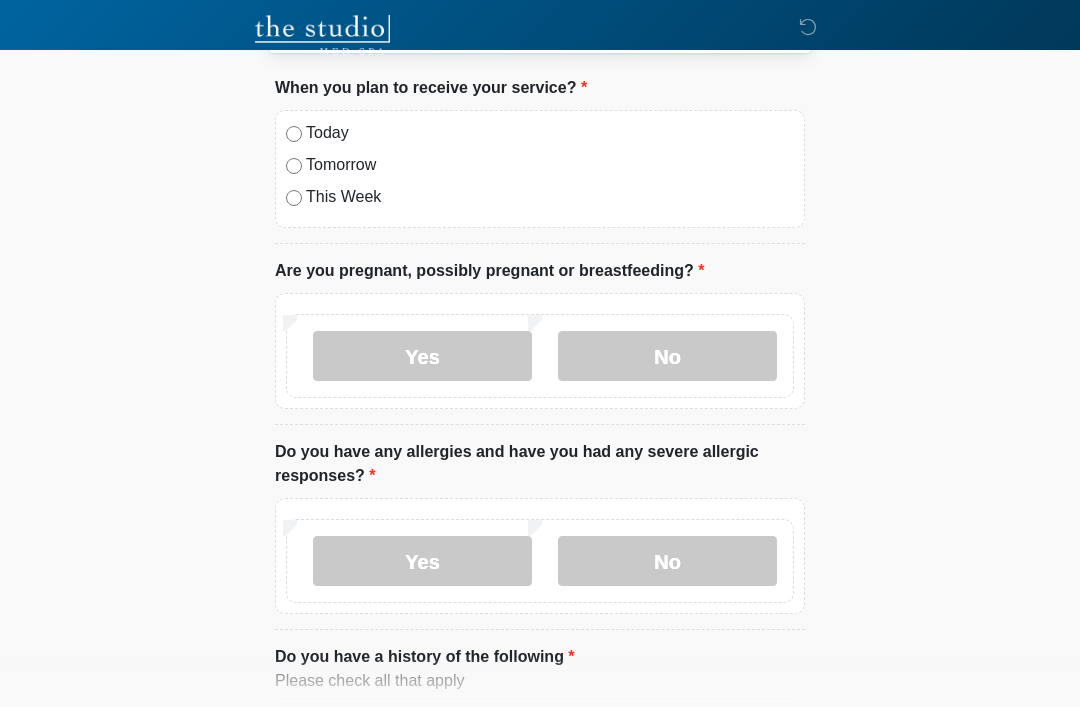 click on "Yes" at bounding box center (422, 561) 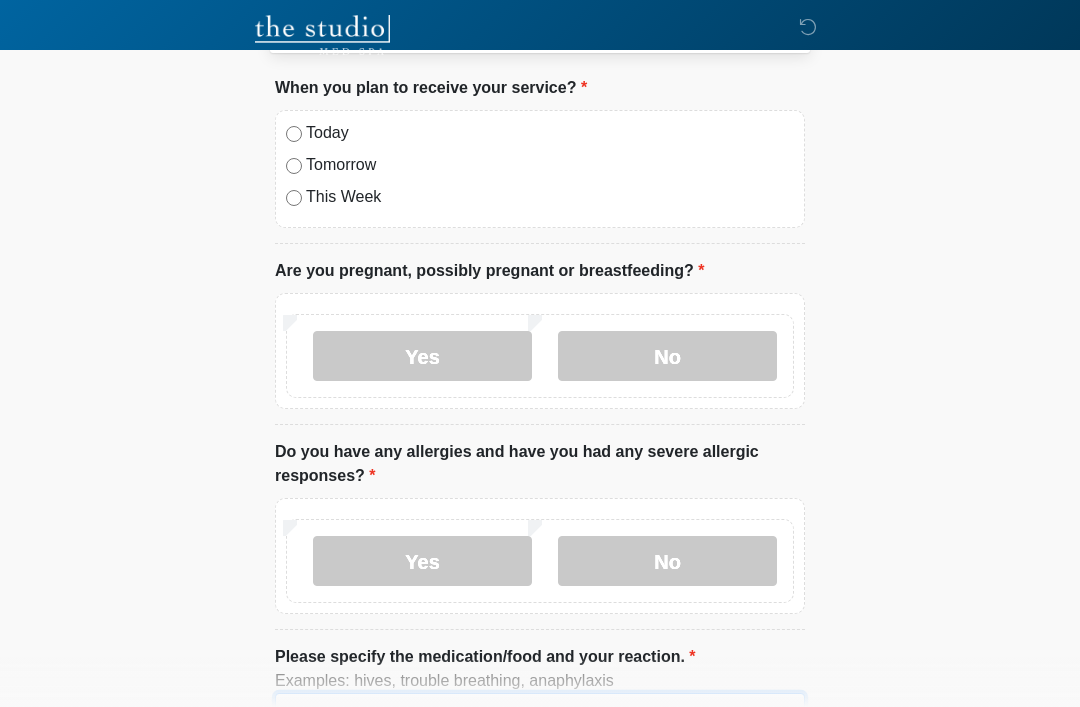 click on "Please specify the medication/food and your reaction." at bounding box center (540, 736) 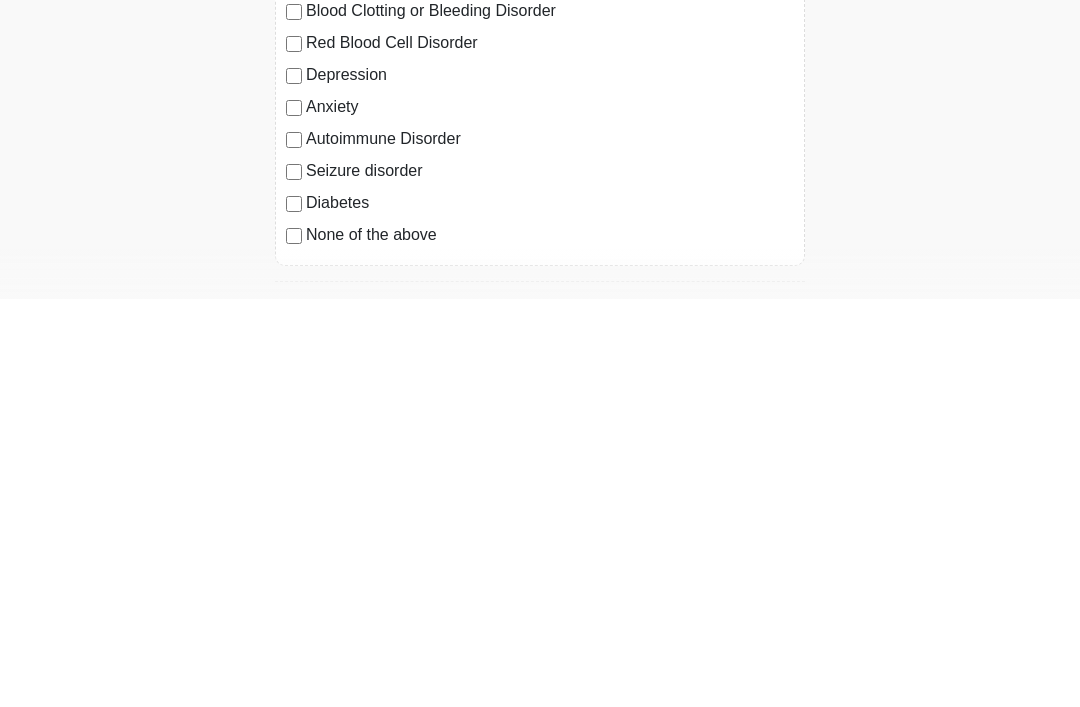 scroll, scrollTop: 695, scrollLeft: 0, axis: vertical 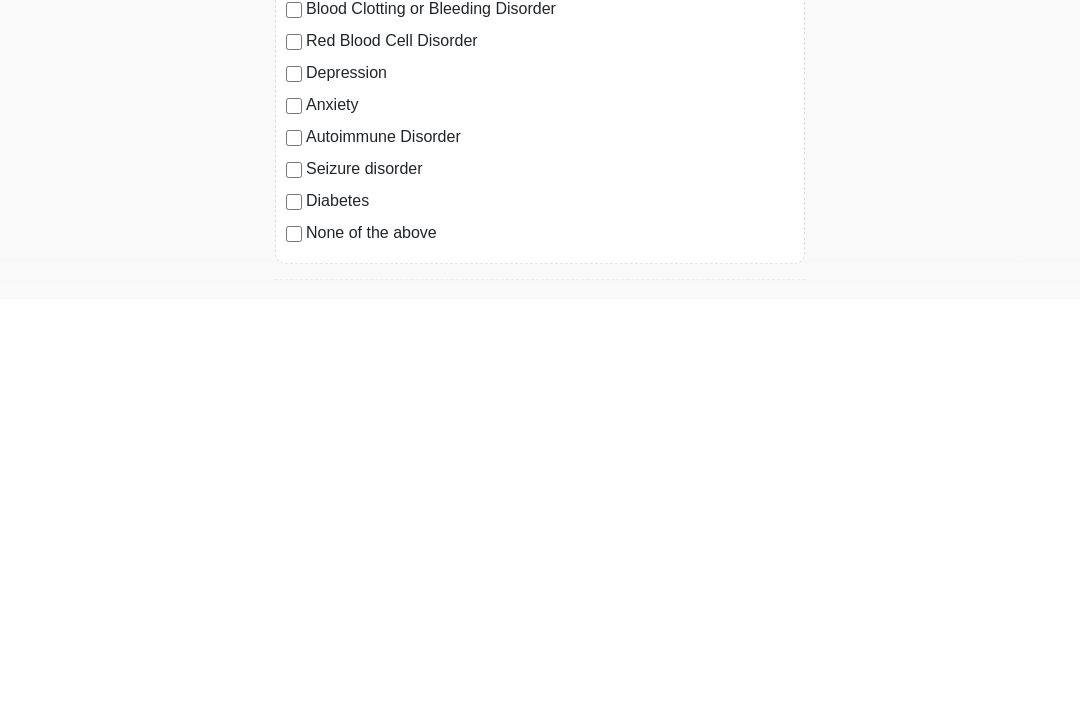 type on "*******" 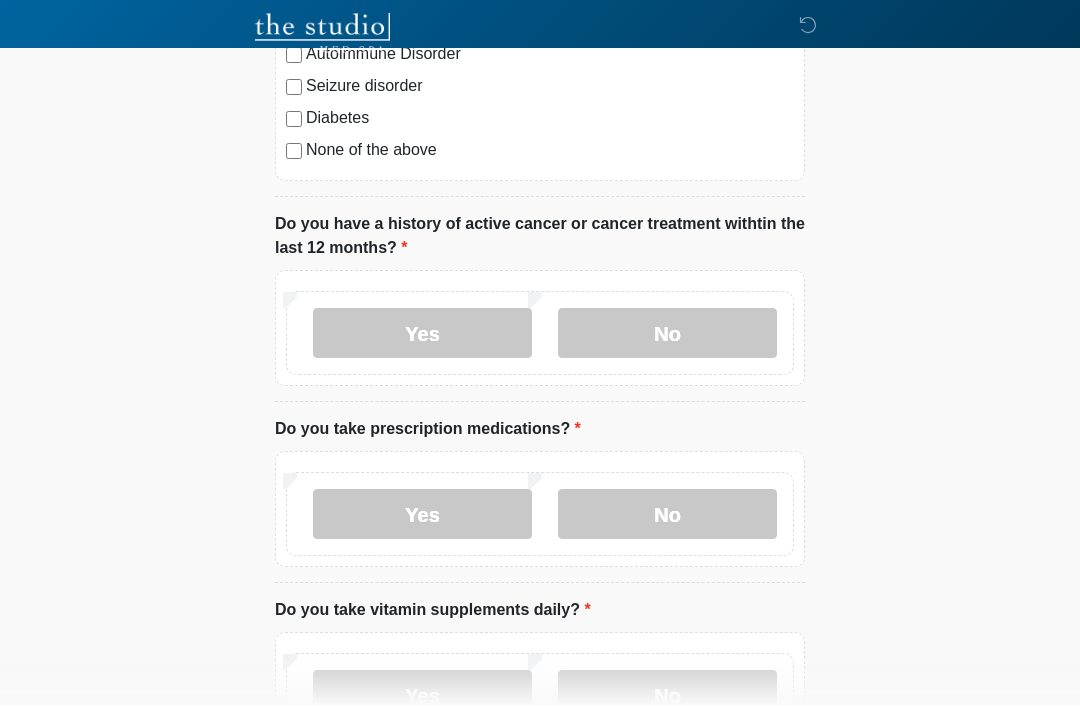 click on "No" at bounding box center [667, 335] 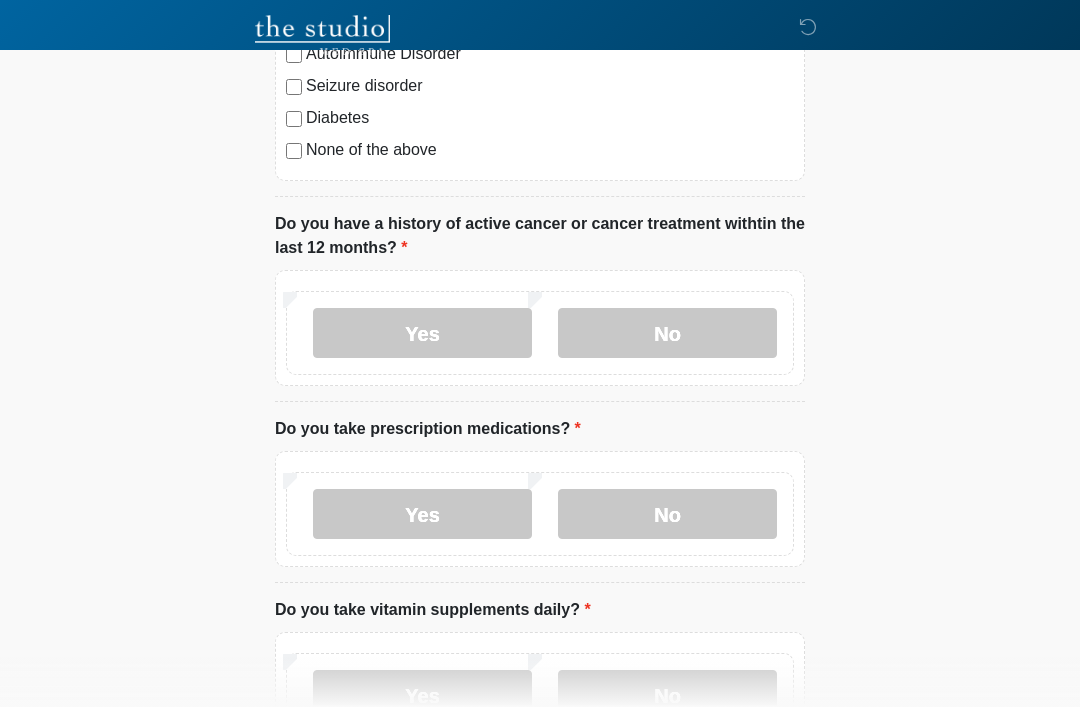 click on "No" at bounding box center (667, 514) 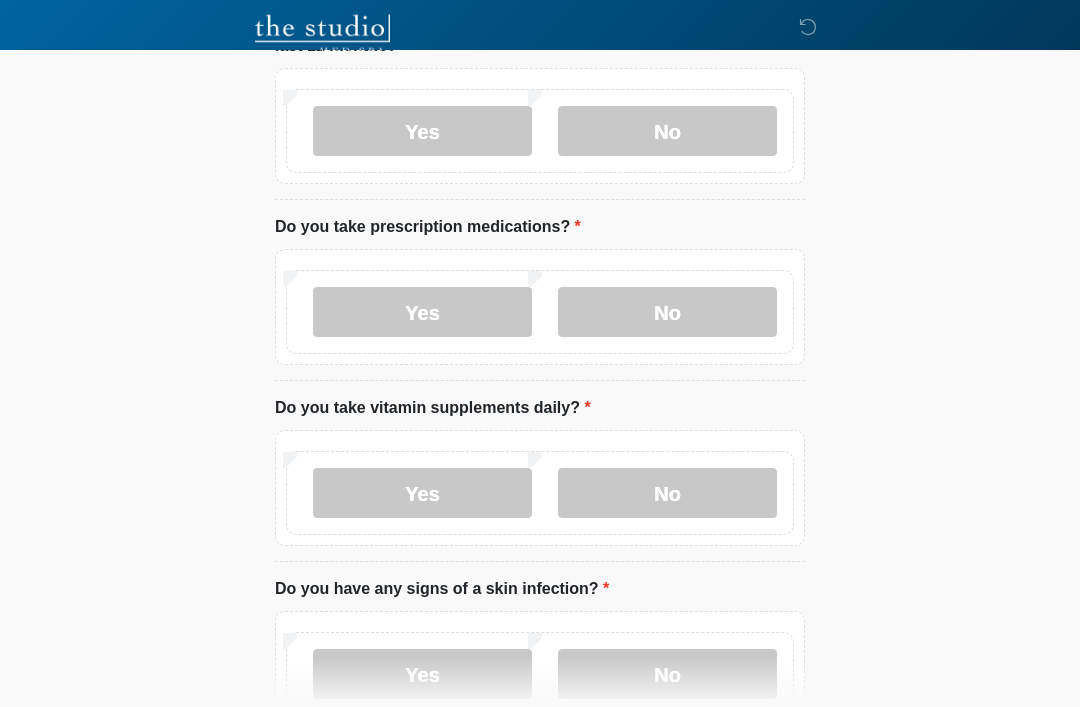scroll, scrollTop: 1385, scrollLeft: 0, axis: vertical 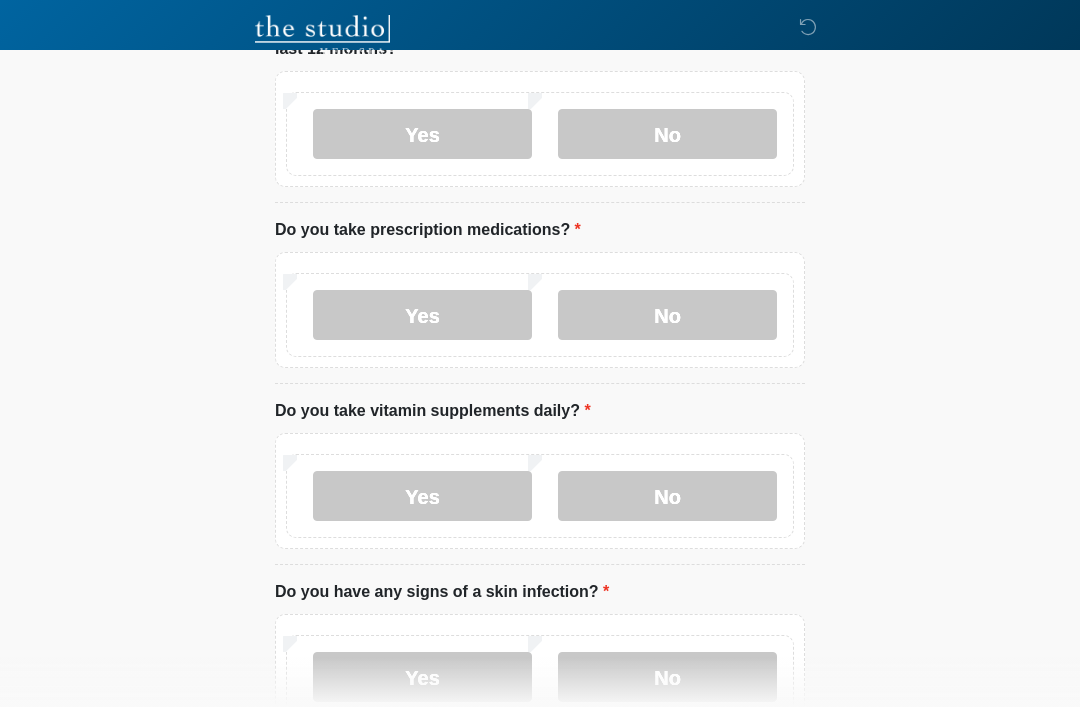 click on "Yes" at bounding box center [422, 315] 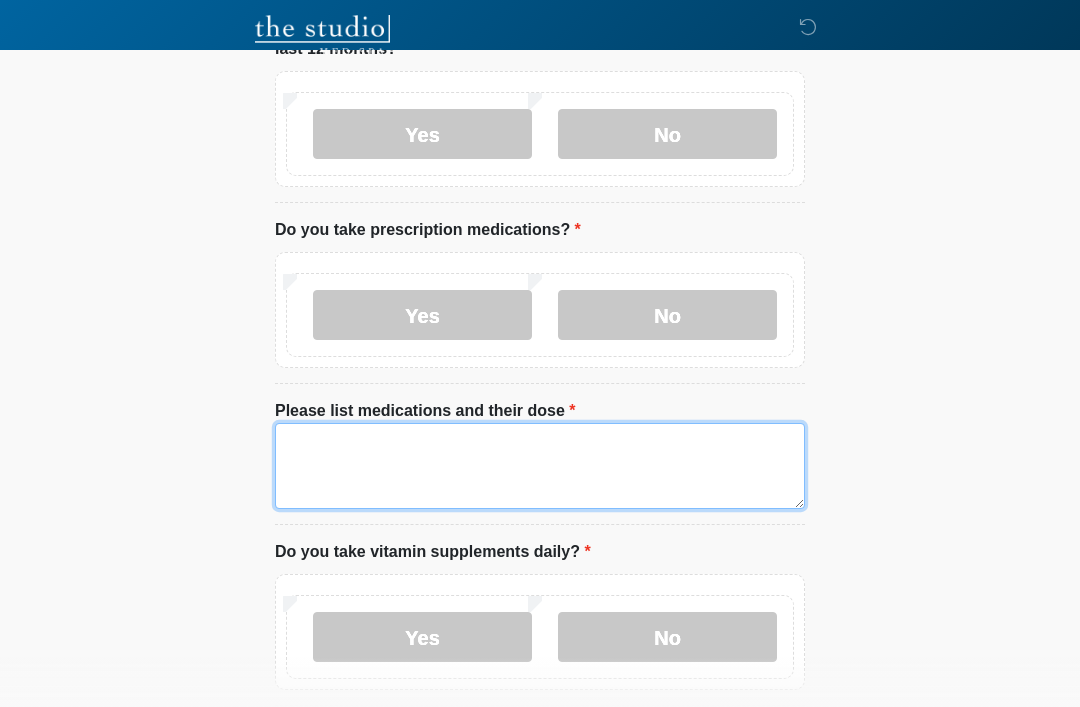 click on "Please list medications and their dose" at bounding box center (540, 466) 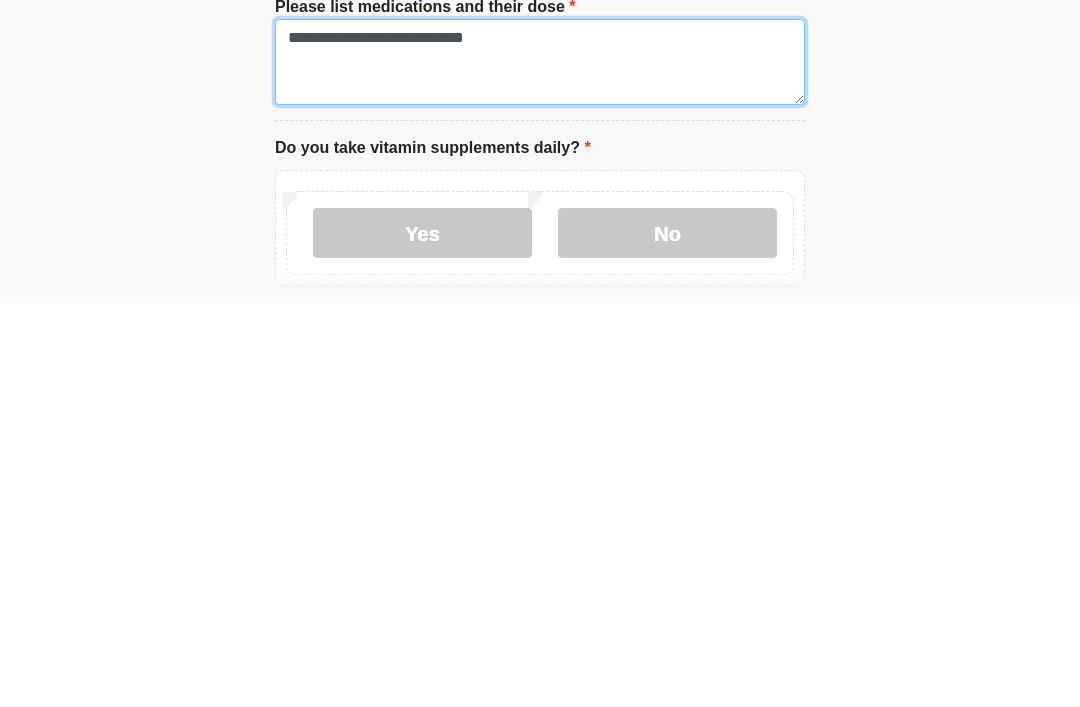 type on "**********" 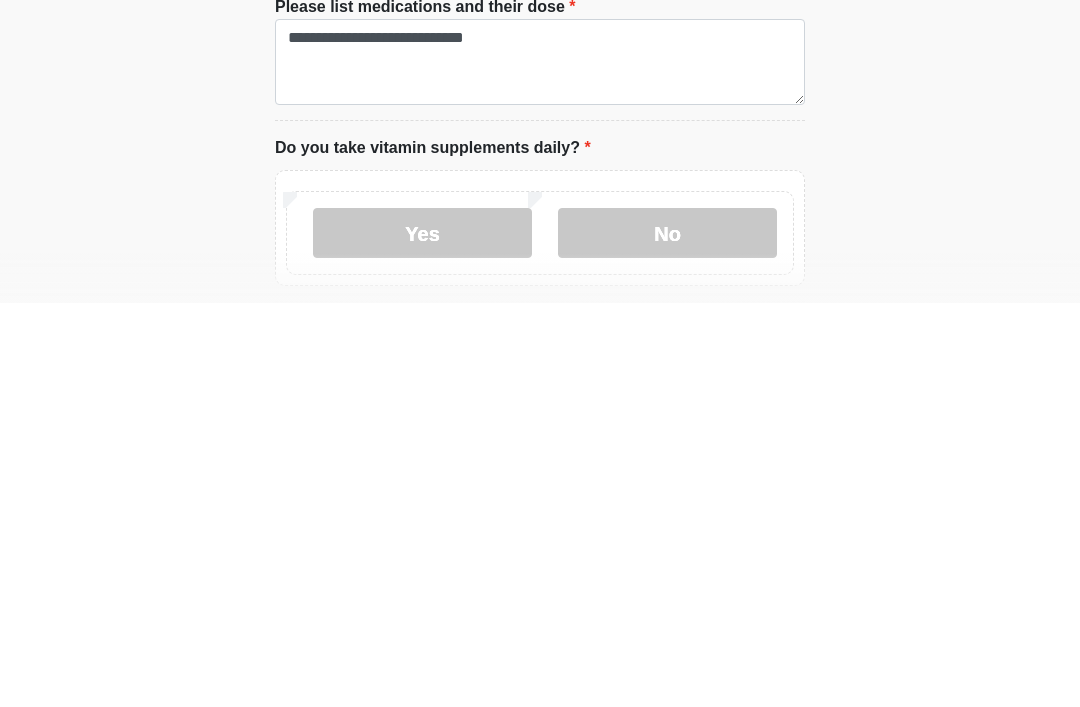 click on "Yes" at bounding box center [422, 637] 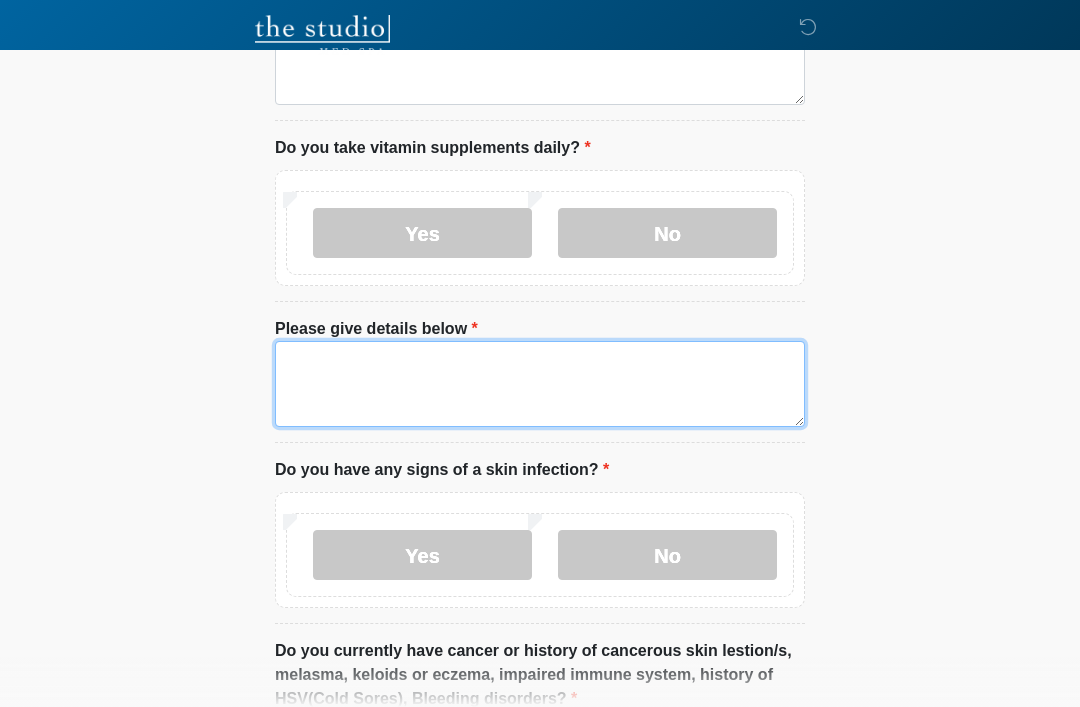 click on "Please give details below" at bounding box center [540, 384] 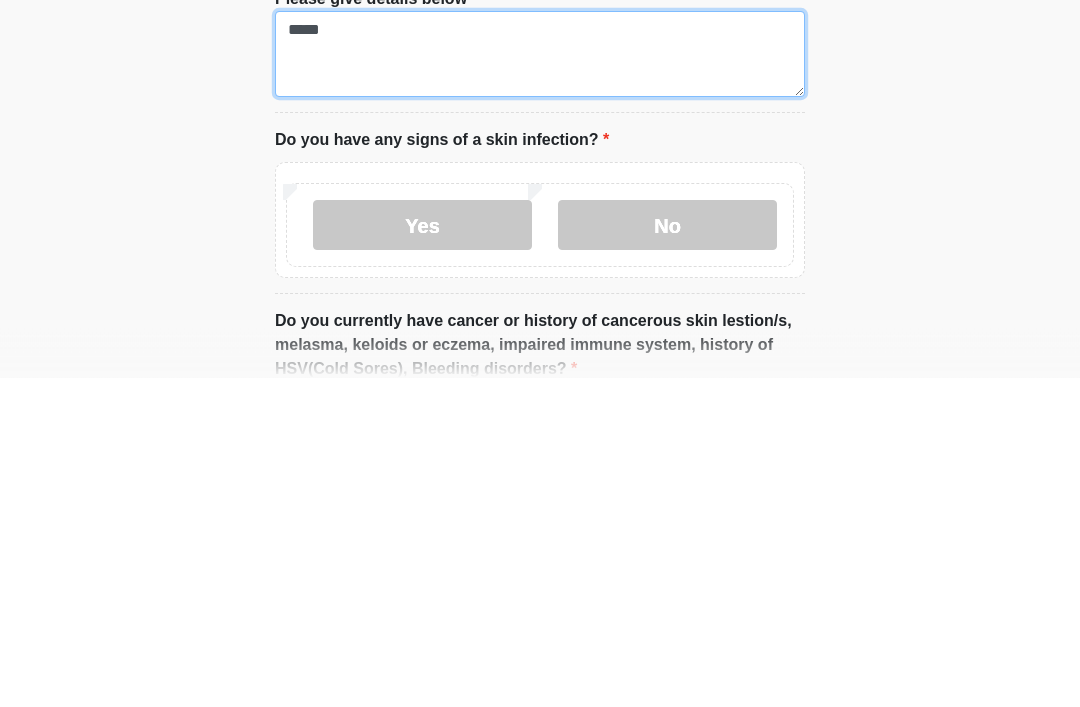 type on "*****" 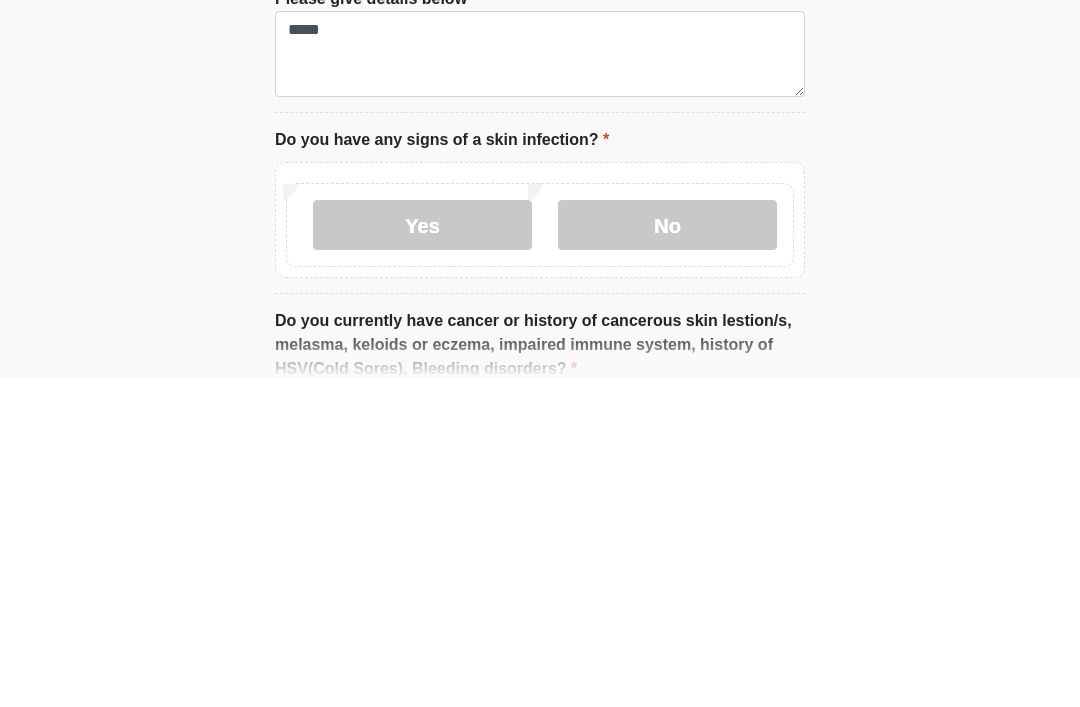 click on "No" at bounding box center [667, 555] 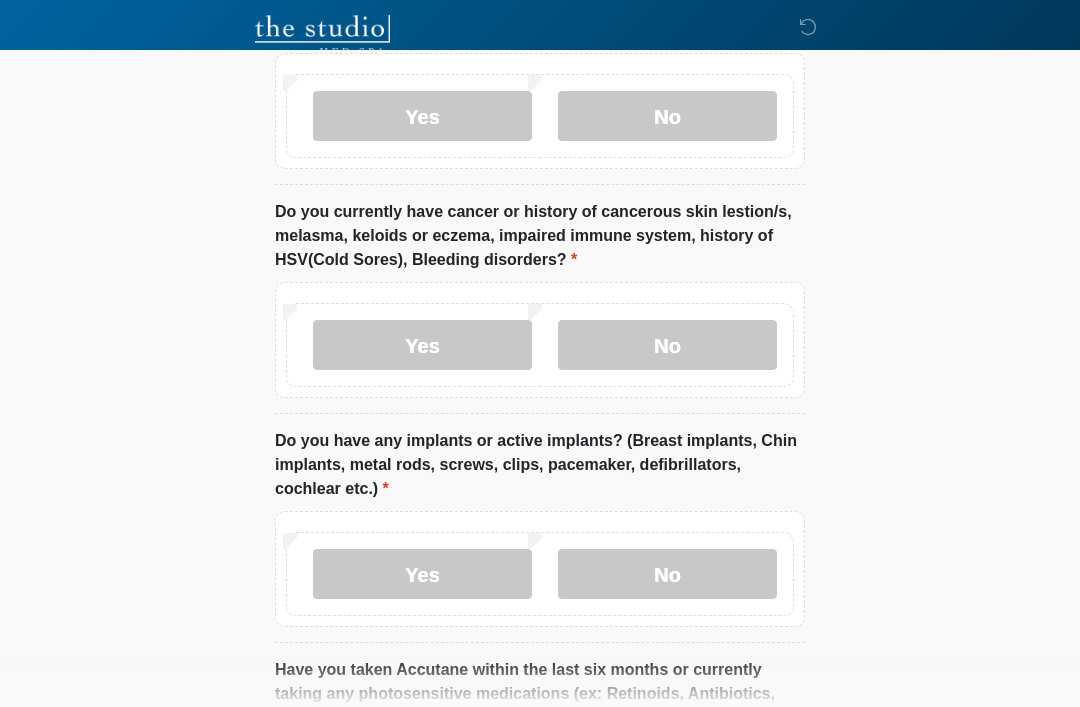 click on "No" at bounding box center [667, 345] 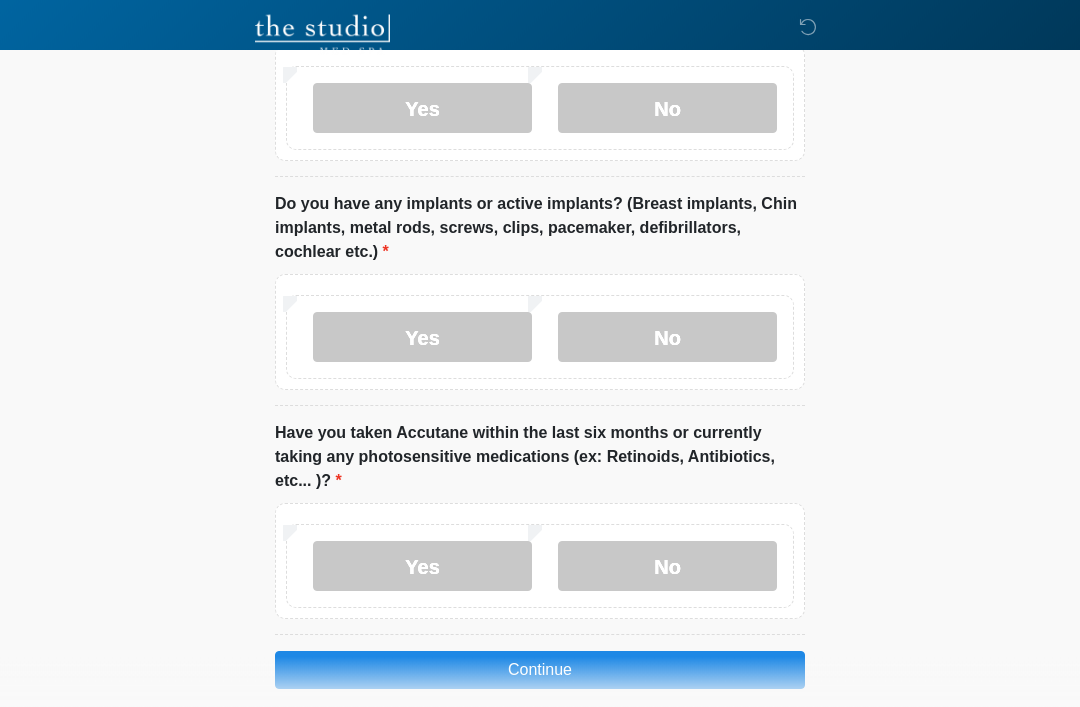 click on "No" at bounding box center (667, 567) 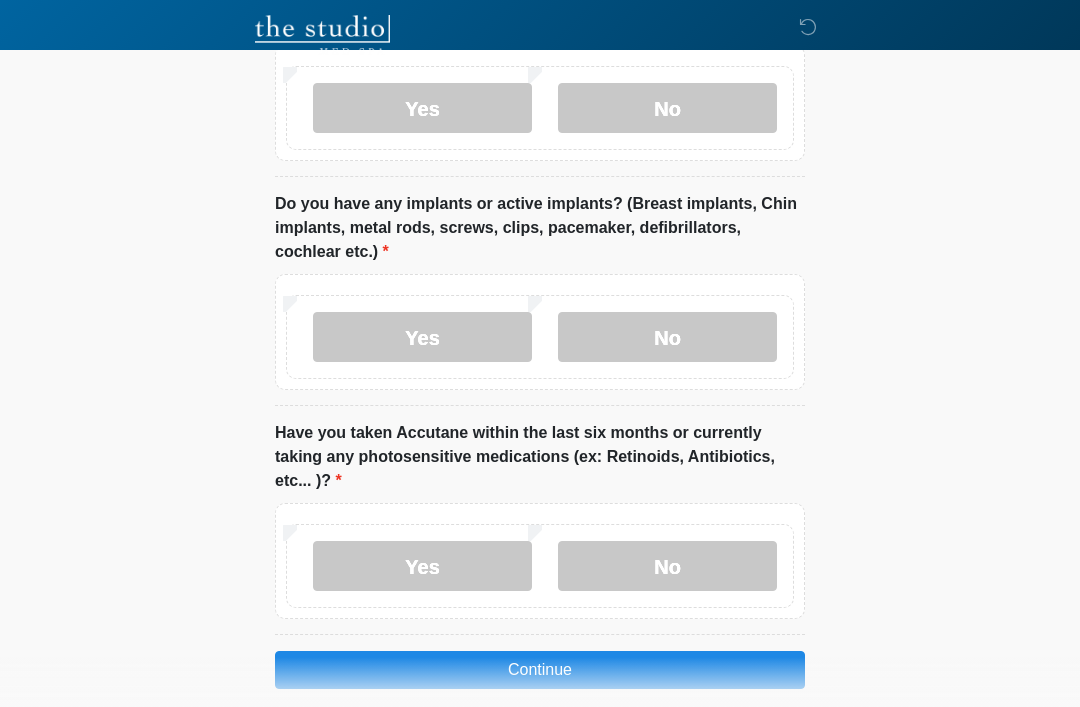 click on "‎ ‎
Medical History Questions
Please answer all questions with honesty.
Please connect to Wi-Fi now   Provide us with your contact info  Answer some questions about your medical history  Complete a video call with one of our providers
Good Faith Exam
This is the beginning of your virtual Good Faith Exam.  This step is necessary to provide official medical clearance and documentation for your upcoming treatment(s).   To begin, press the continue button below and answer all questions with honesty.
Continue
Connection Disclaimer
Please be sure your device is connected to a Wi-Fi Network for quicker service.  ﻿﻿﻿﻿﻿﻿﻿.﻿﻿﻿﻿" at bounding box center (540, -2112) 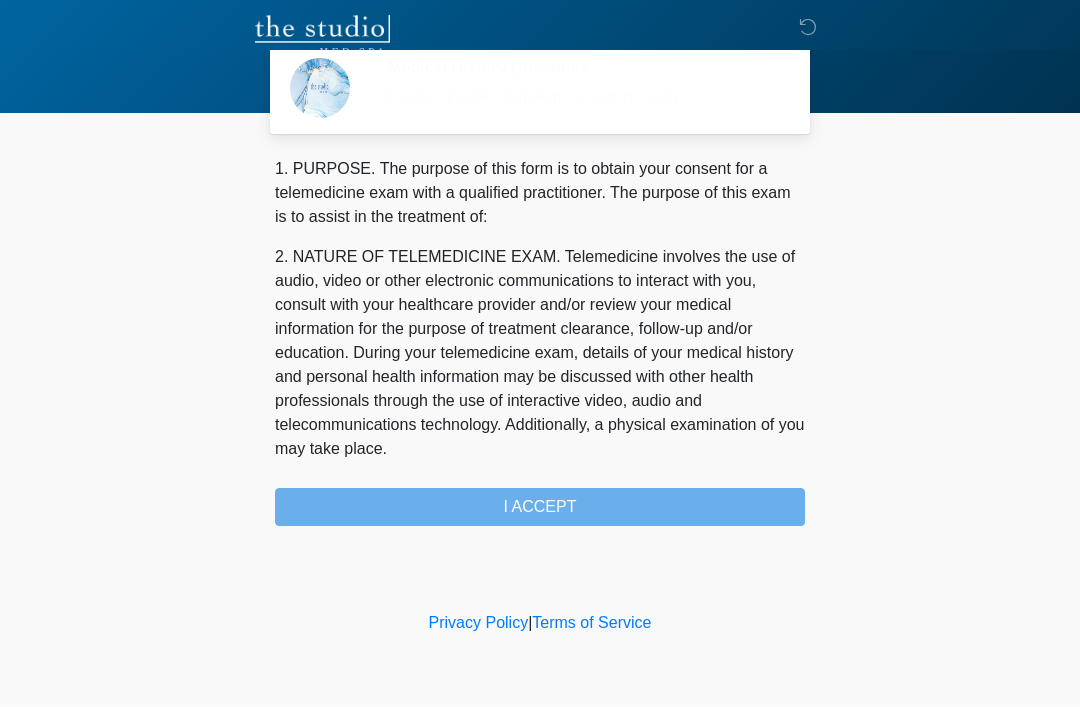 scroll, scrollTop: 0, scrollLeft: 0, axis: both 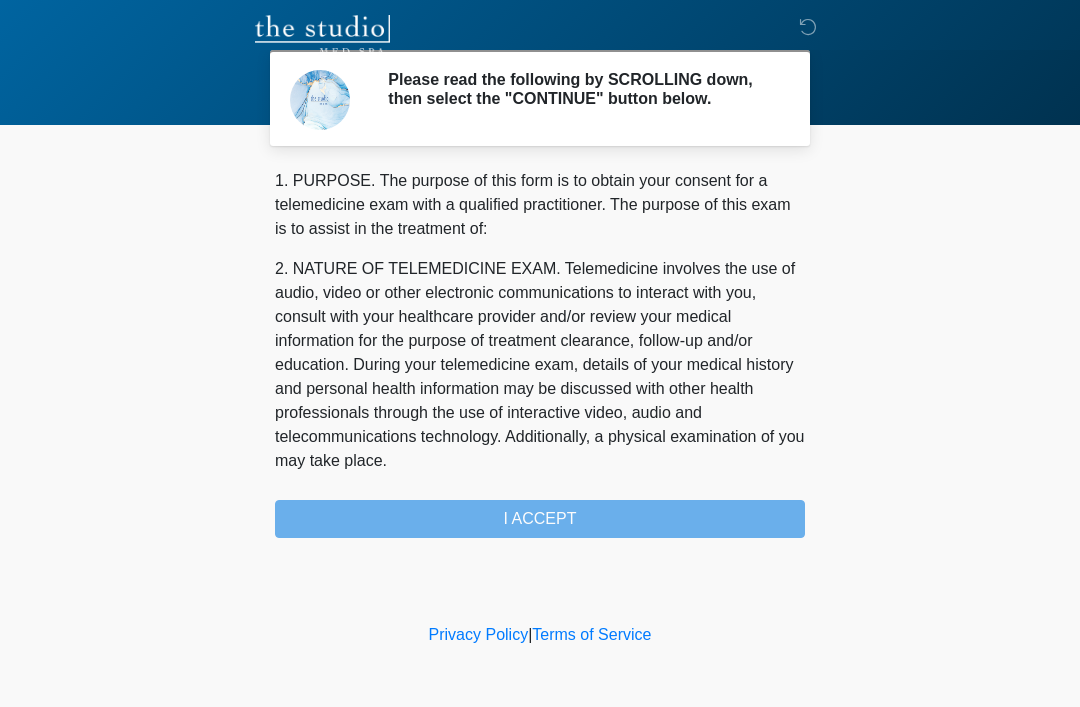 click on "1. PURPOSE. The purpose of this form is to obtain your consent for a telemedicine exam with a qualified practitioner. The purpose of this exam is to assist in the treatment of:  2. NATURE OF TELEMEDICINE EXAM. Telemedicine involves the use of audio, video or other electronic communications to interact with you, consult with your healthcare provider and/or review your medical information for the purpose of treatment clearance, follow-up and/or education. During your telemedicine exam, details of your medical history and personal health information may be discussed with other health professionals through the use of interactive video, audio and telecommunications technology. Additionally, a physical examination of you may take place. 4. HEALTHCARE INSTITUTION. The Studio Med Spa has medical and non-medical technical personnel who may participate in the telemedicine exam to aid in the audio/video link with the qualified practitioner.
I ACCEPT" at bounding box center (540, 353) 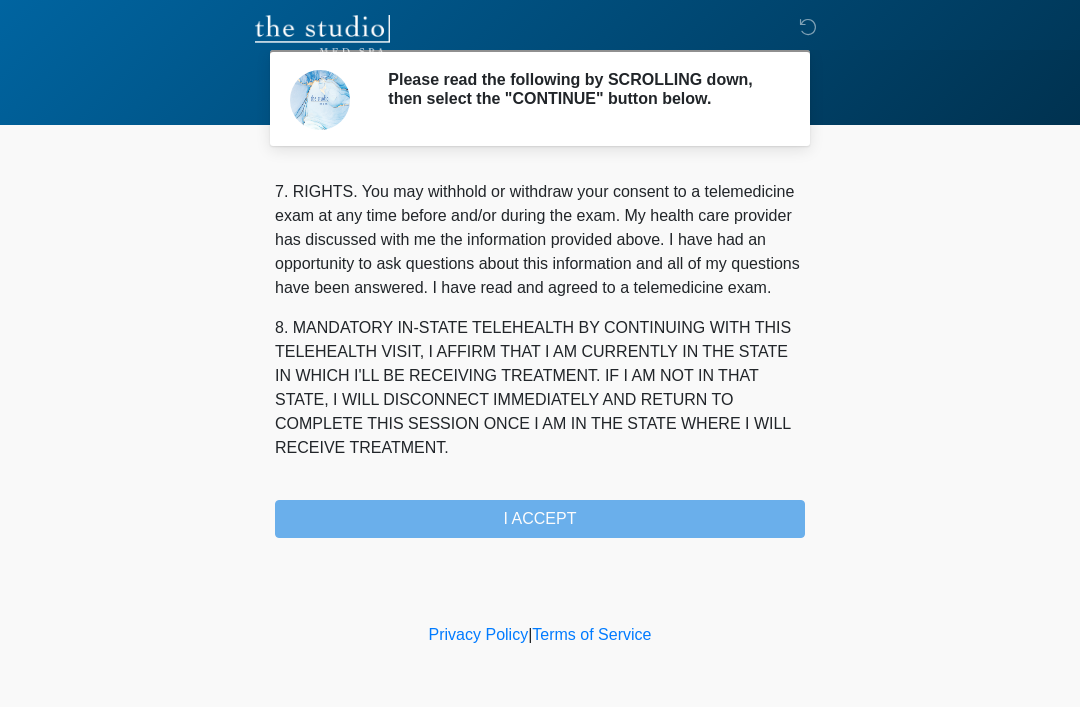 scroll, scrollTop: 877, scrollLeft: 0, axis: vertical 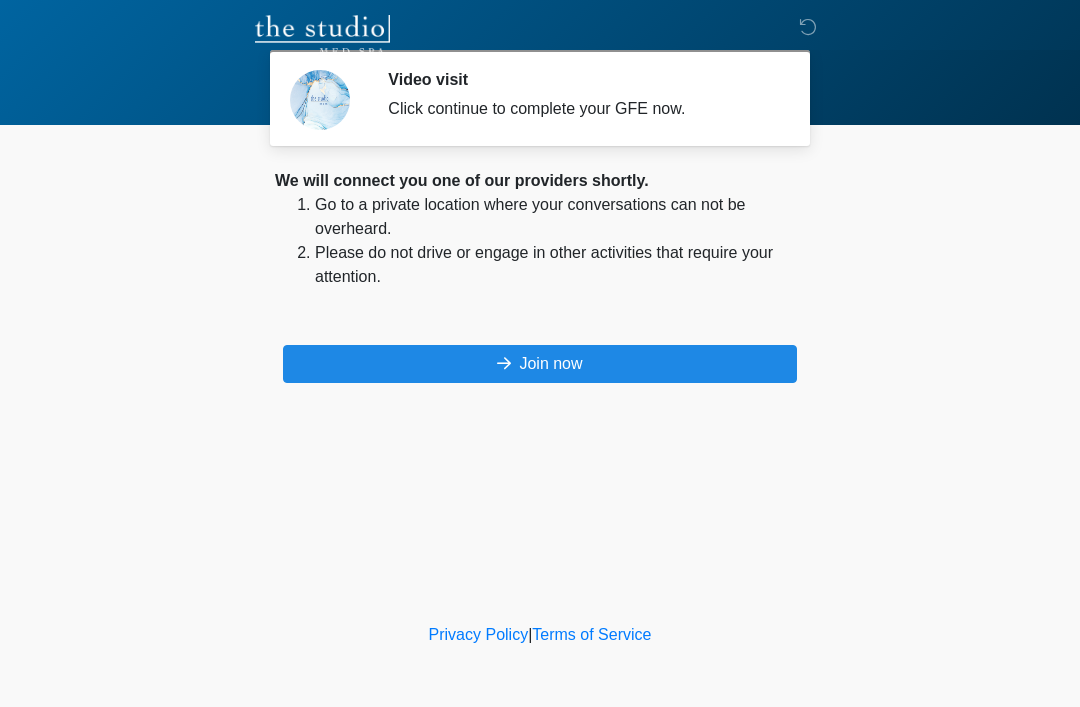 click on "Join now" at bounding box center [540, 364] 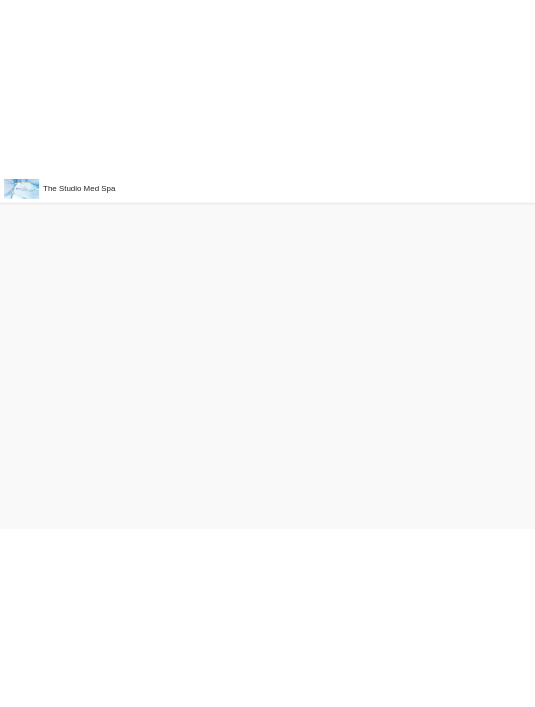 scroll, scrollTop: 0, scrollLeft: 0, axis: both 